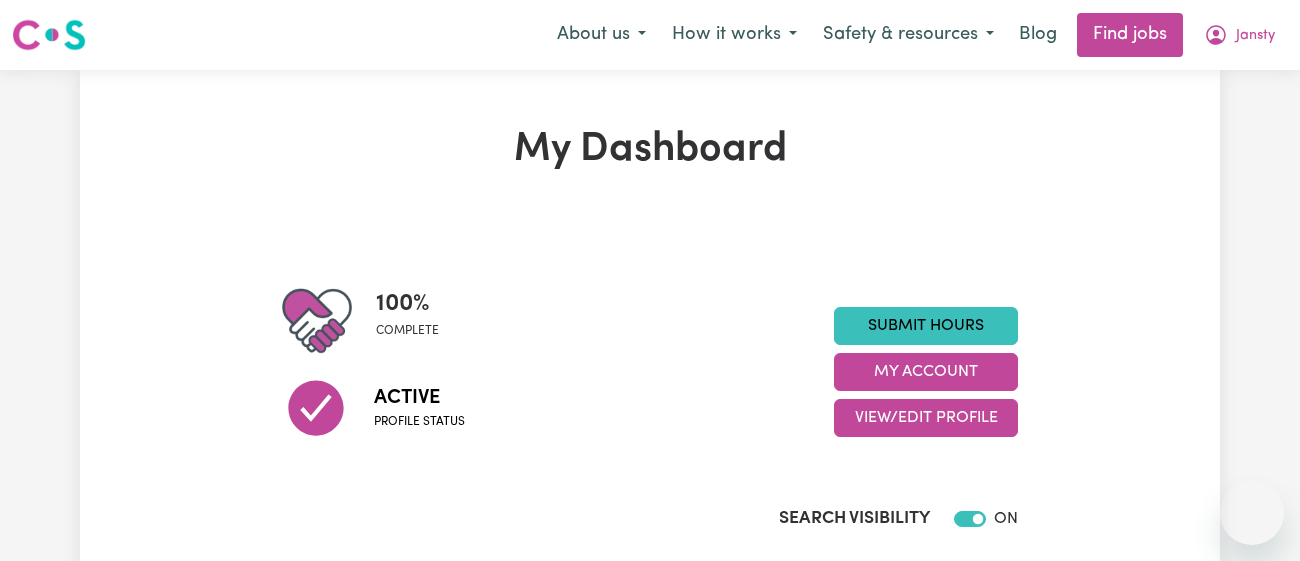 scroll, scrollTop: 0, scrollLeft: 0, axis: both 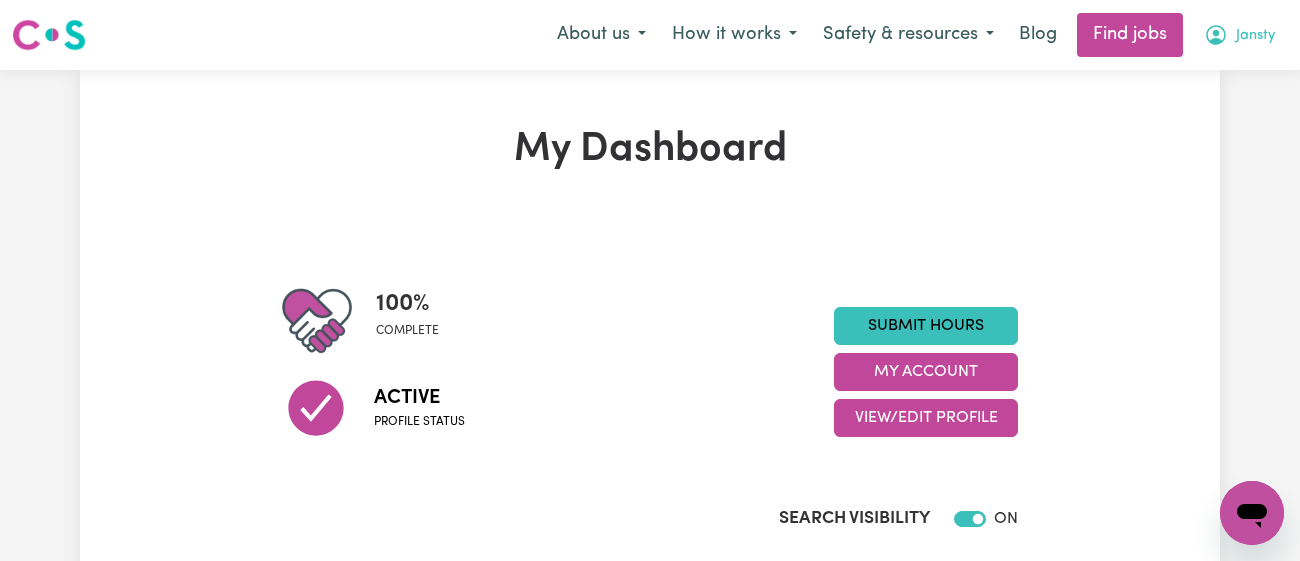 click on "Jansty" at bounding box center (1255, 36) 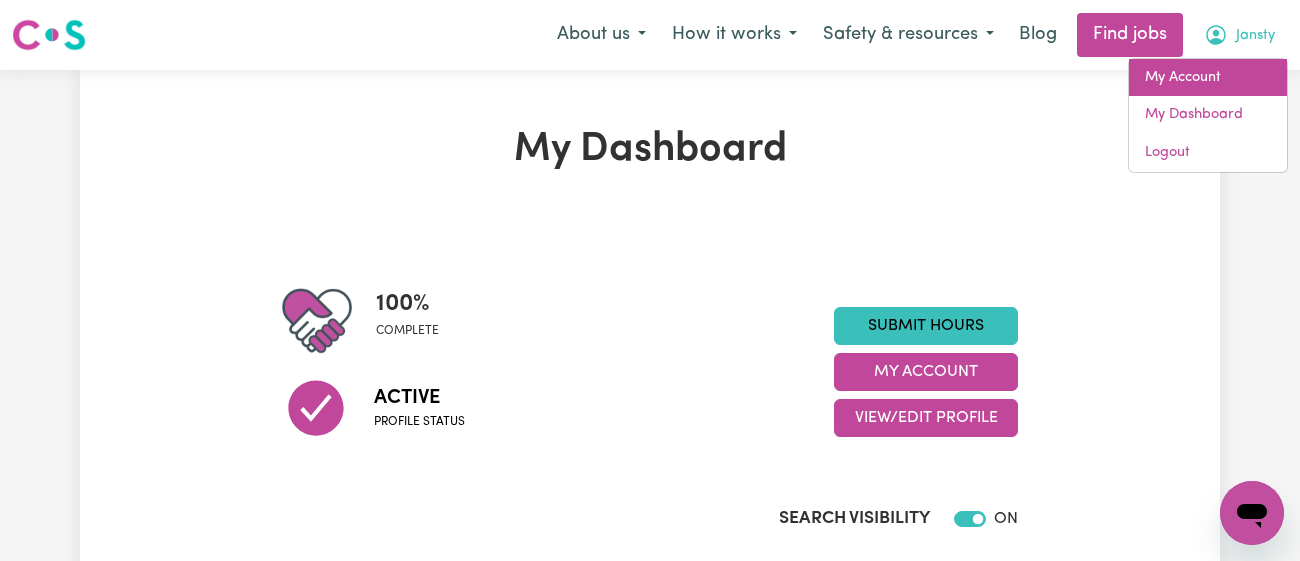 click on "My Account" at bounding box center [1208, 78] 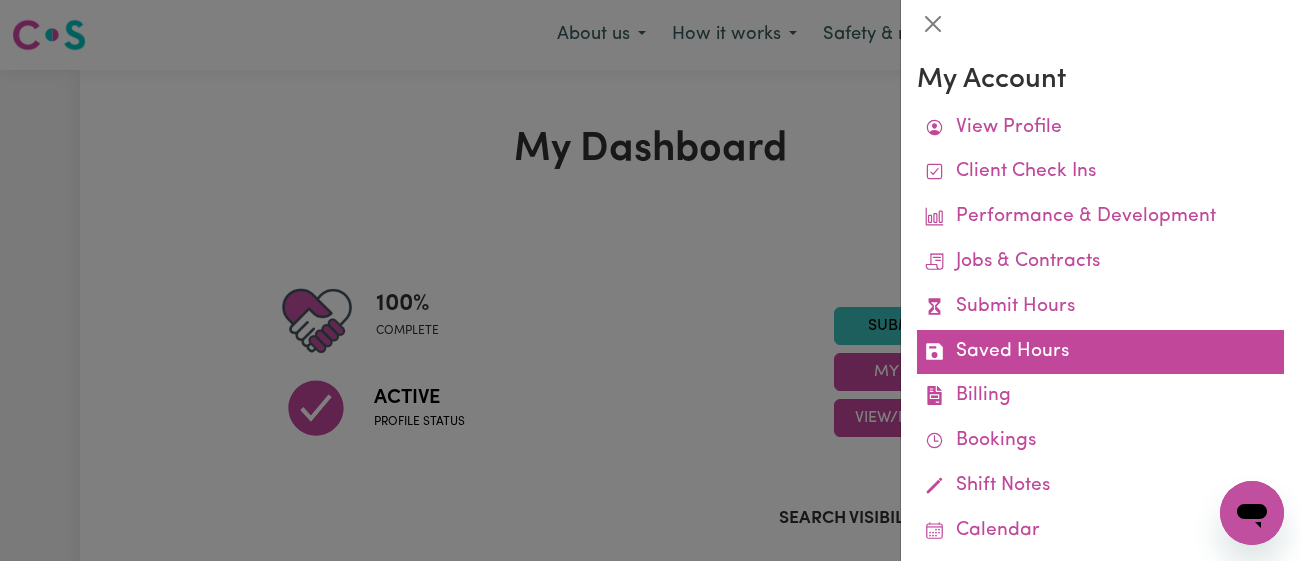 click on "Saved Hours" at bounding box center (1100, 352) 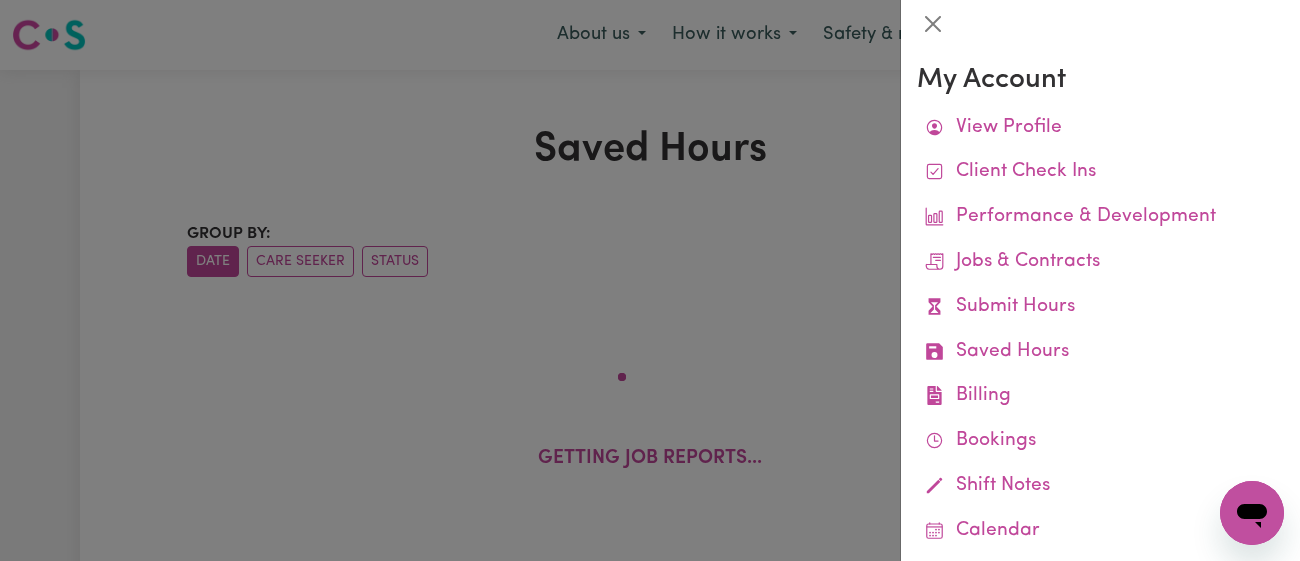 click at bounding box center (650, 280) 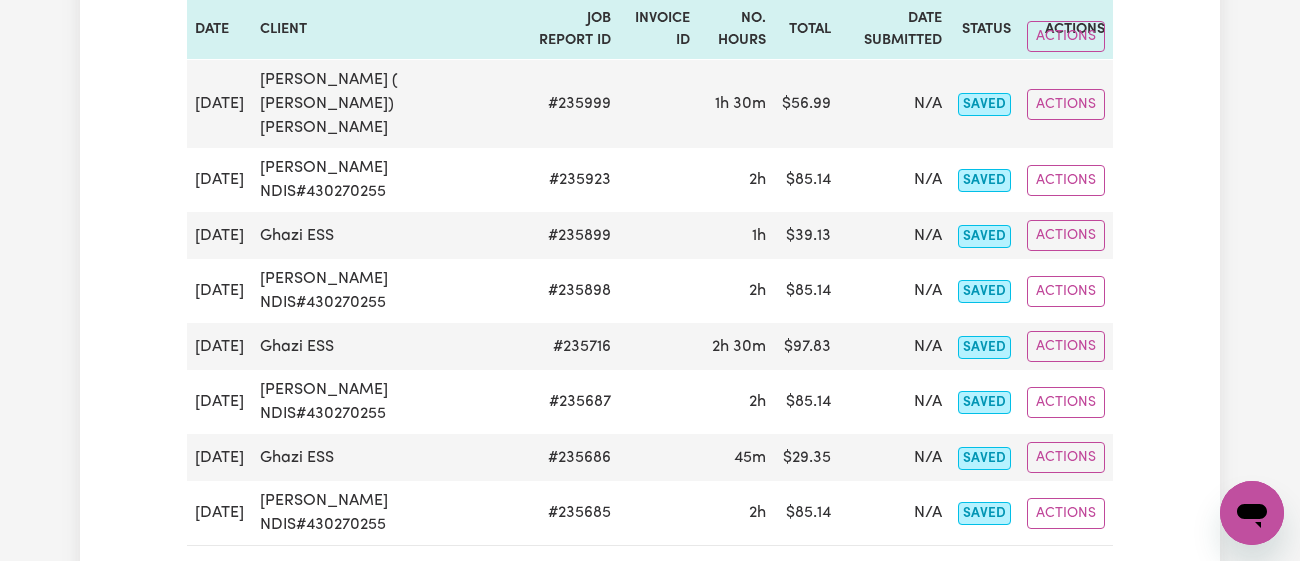 scroll, scrollTop: 0, scrollLeft: 0, axis: both 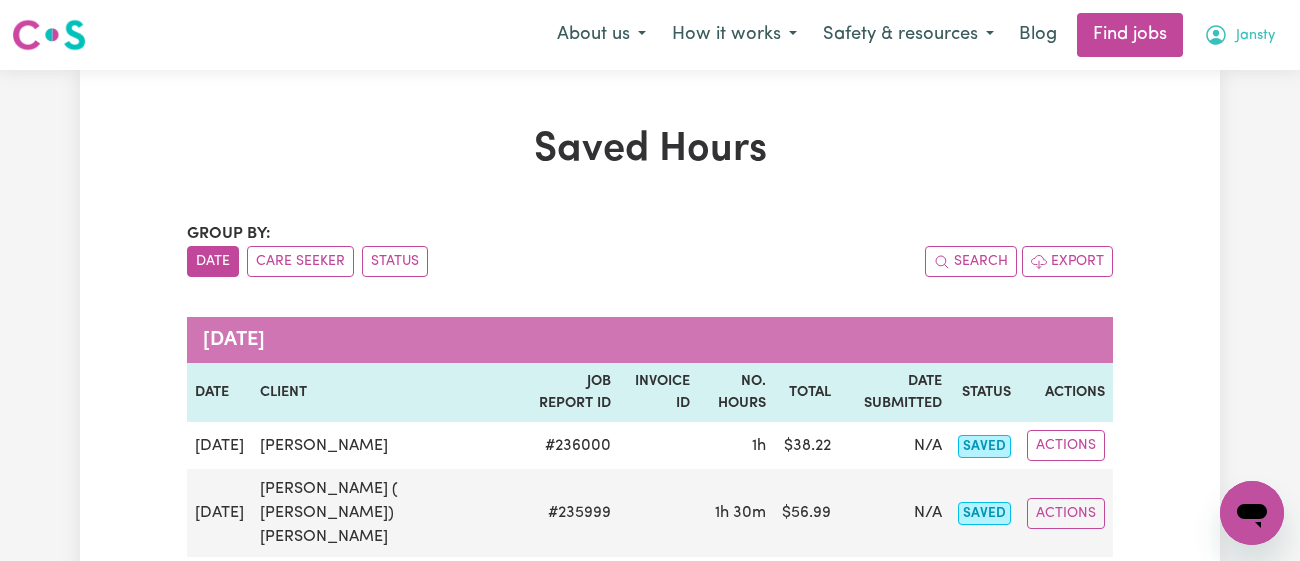 click on "Jansty" at bounding box center [1255, 36] 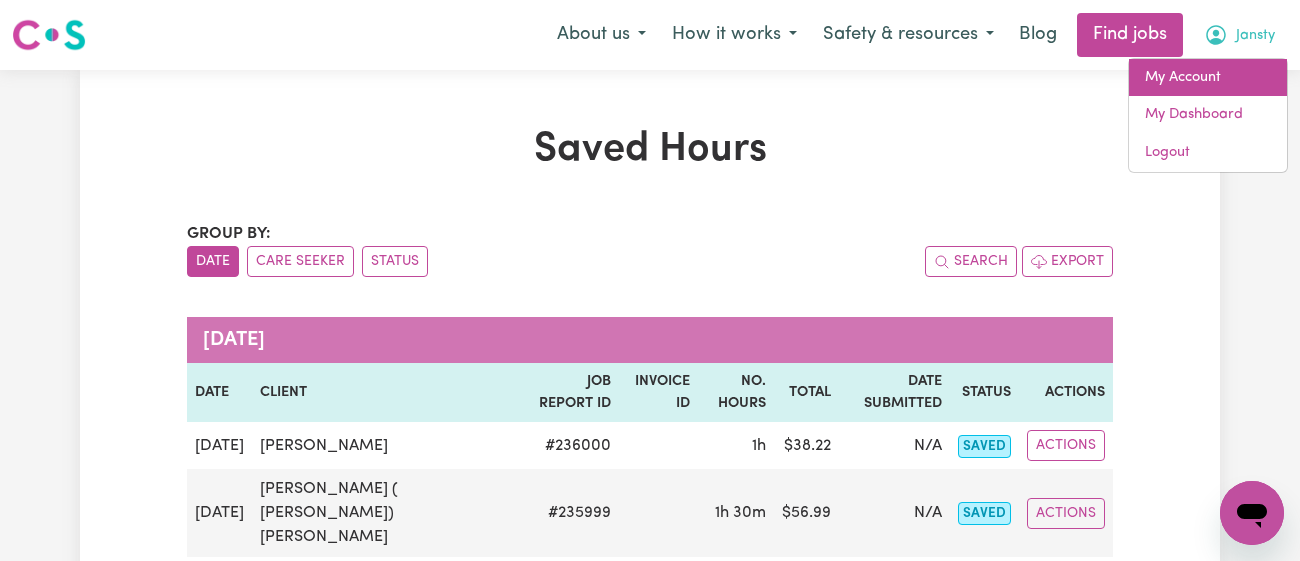 click on "My Account" at bounding box center (1208, 78) 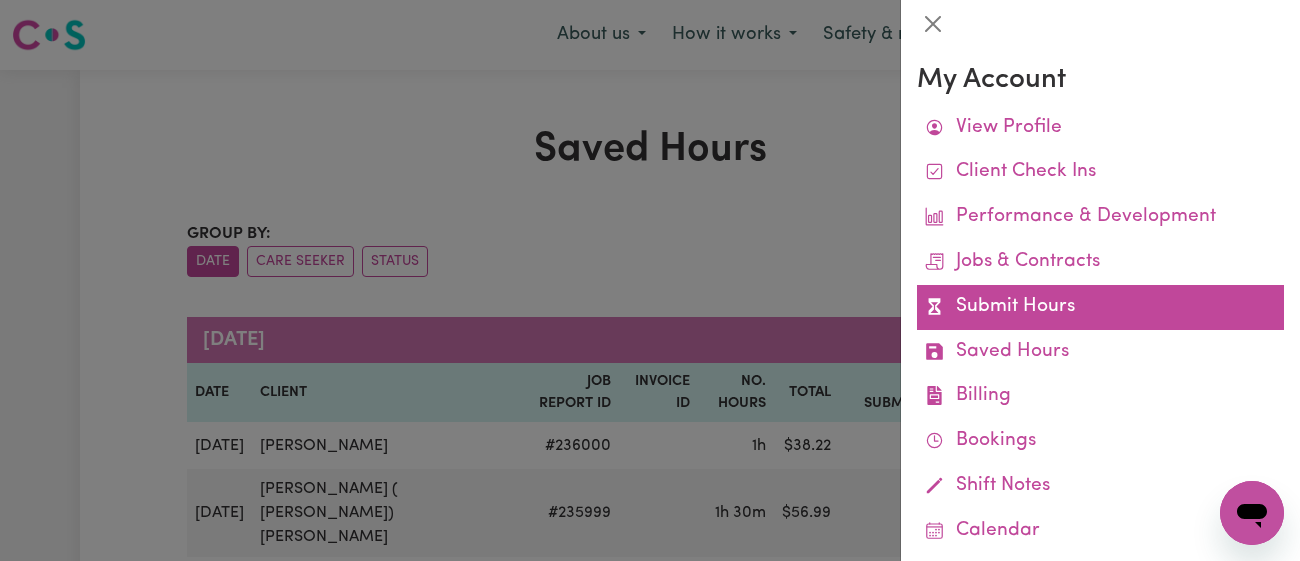 click on "Submit Hours" at bounding box center [1100, 307] 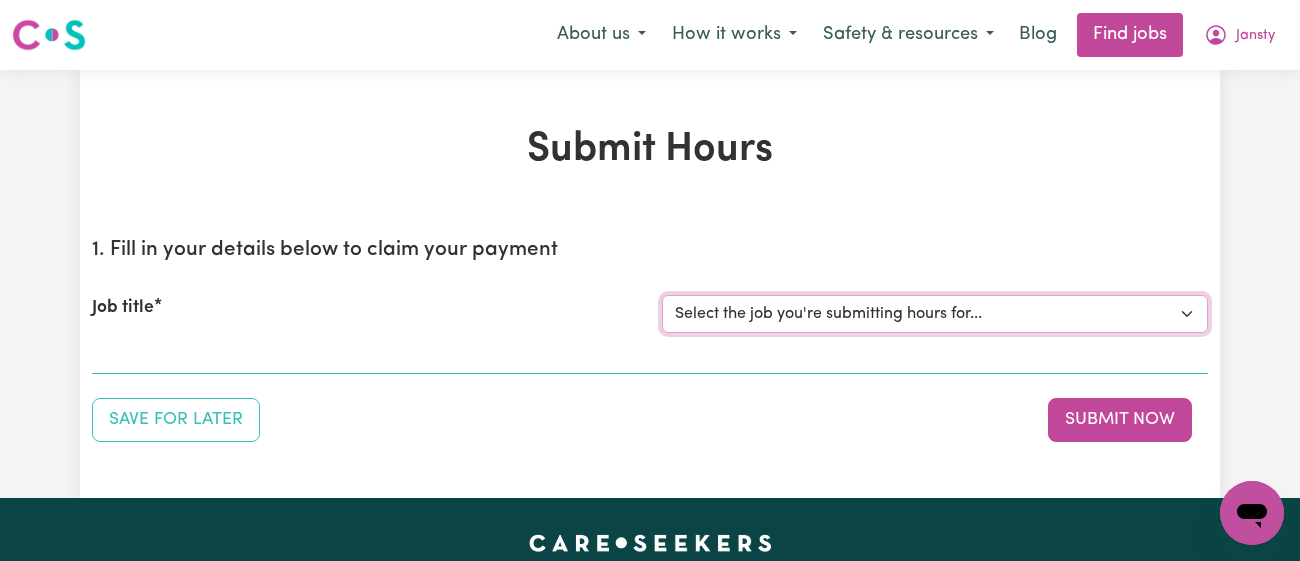 click on "Select the job you're submitting hours for... [[PERSON_NAME]] [DEMOGRAPHIC_DATA] Support Worker Needed In [GEOGRAPHIC_DATA][PERSON_NAME], [GEOGRAPHIC_DATA] [[PERSON_NAME]] Support Worker Required in [PERSON_NAME][GEOGRAPHIC_DATA], [GEOGRAPHIC_DATA] [[PERSON_NAME], Malachi & Isaiah Twinning] Support Worker Required in [GEOGRAPHIC_DATA], [GEOGRAPHIC_DATA] [[PERSON_NAME]] Care Worker Required in [GEOGRAPHIC_DATA], [GEOGRAPHIC_DATA] [[PERSON_NAME] ( [PERSON_NAME]) [PERSON_NAME]] Support worker required in [GEOGRAPHIC_DATA], [GEOGRAPHIC_DATA] for Domestic Assistance [Dong Fu] Weekend Care worker needed at [GEOGRAPHIC_DATA], [GEOGRAPHIC_DATA] for Personal Care, Domestic Assistance and Social Companionship [[PERSON_NAME] NDIS#430270255] URGENT Support Worker Needed Personal Care And Hoist/Transfers Ongoing Mon to [GEOGRAPHIC_DATA], [GEOGRAPHIC_DATA]" at bounding box center (935, 314) 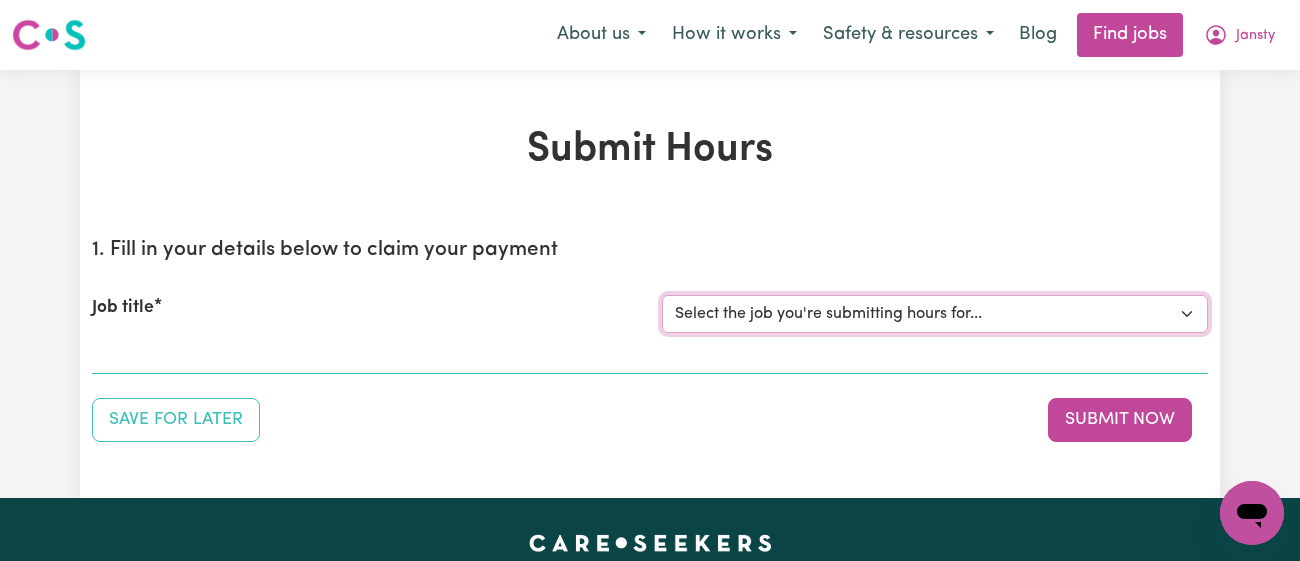 select on "7090" 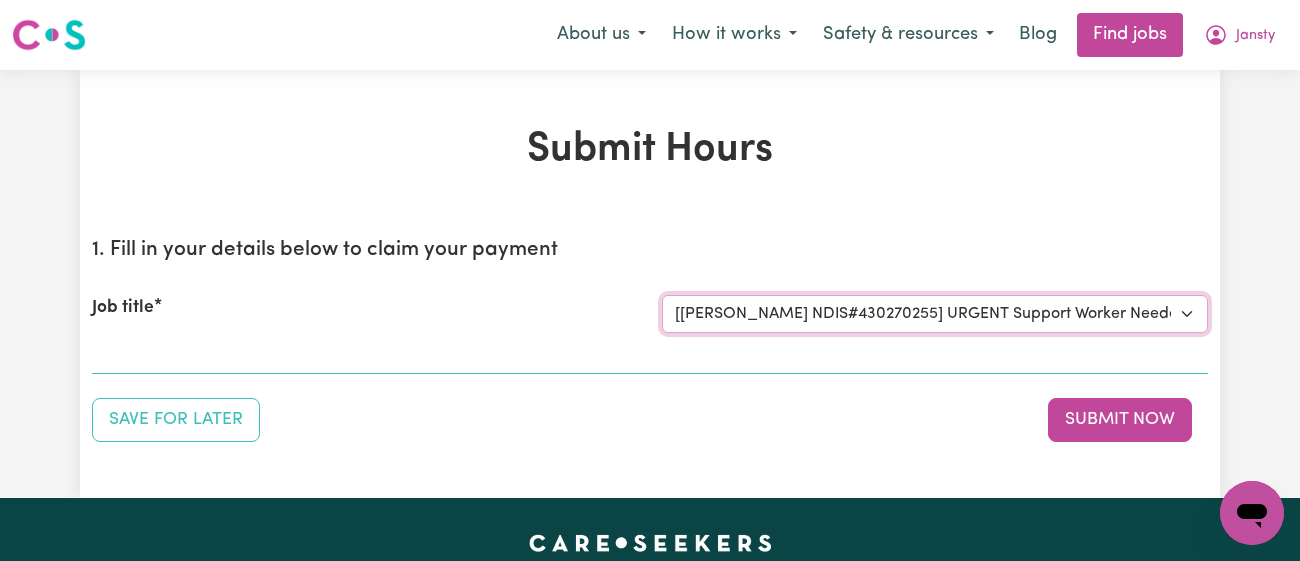 click on "Select the job you're submitting hours for... [[PERSON_NAME]] [DEMOGRAPHIC_DATA] Support Worker Needed In [GEOGRAPHIC_DATA][PERSON_NAME], [GEOGRAPHIC_DATA] [[PERSON_NAME]] Support Worker Required in [PERSON_NAME][GEOGRAPHIC_DATA], [GEOGRAPHIC_DATA] [[PERSON_NAME], Malachi & Isaiah Twinning] Support Worker Required in [GEOGRAPHIC_DATA], [GEOGRAPHIC_DATA] [[PERSON_NAME]] Care Worker Required in [GEOGRAPHIC_DATA], [GEOGRAPHIC_DATA] [[PERSON_NAME] ( [PERSON_NAME]) [PERSON_NAME]] Support worker required in [GEOGRAPHIC_DATA], [GEOGRAPHIC_DATA] for Domestic Assistance [Dong Fu] Weekend Care worker needed at [GEOGRAPHIC_DATA], [GEOGRAPHIC_DATA] for Personal Care, Domestic Assistance and Social Companionship [[PERSON_NAME] NDIS#430270255] URGENT Support Worker Needed Personal Care And Hoist/Transfers Ongoing Mon to [GEOGRAPHIC_DATA], [GEOGRAPHIC_DATA]" at bounding box center [935, 314] 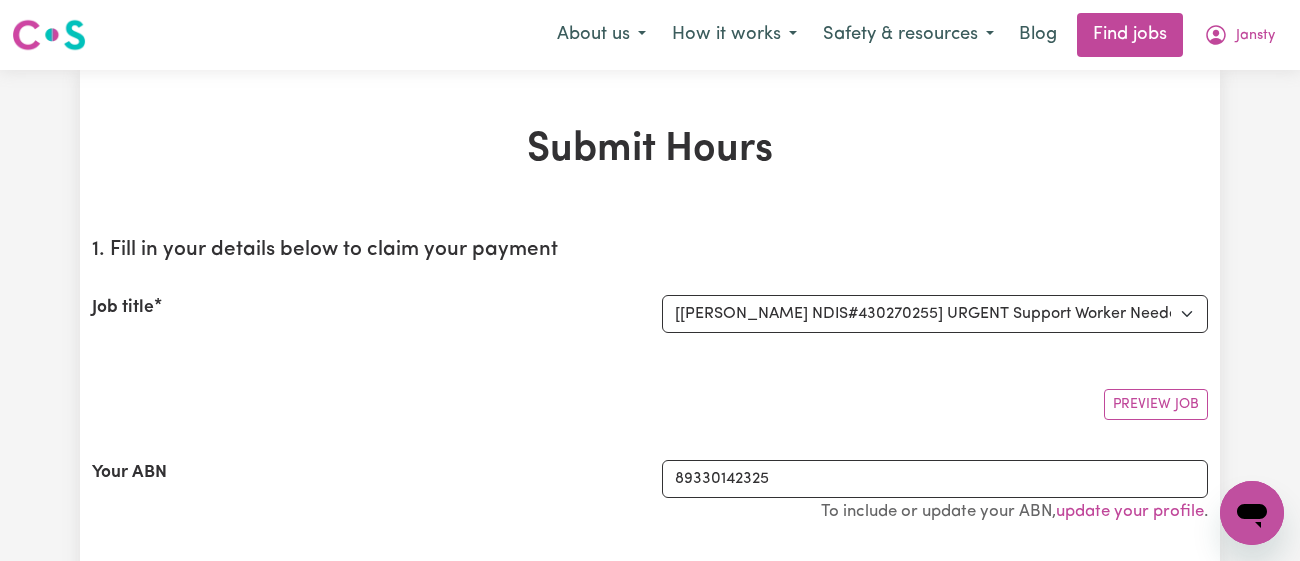 click on "Job title" at bounding box center (365, 314) 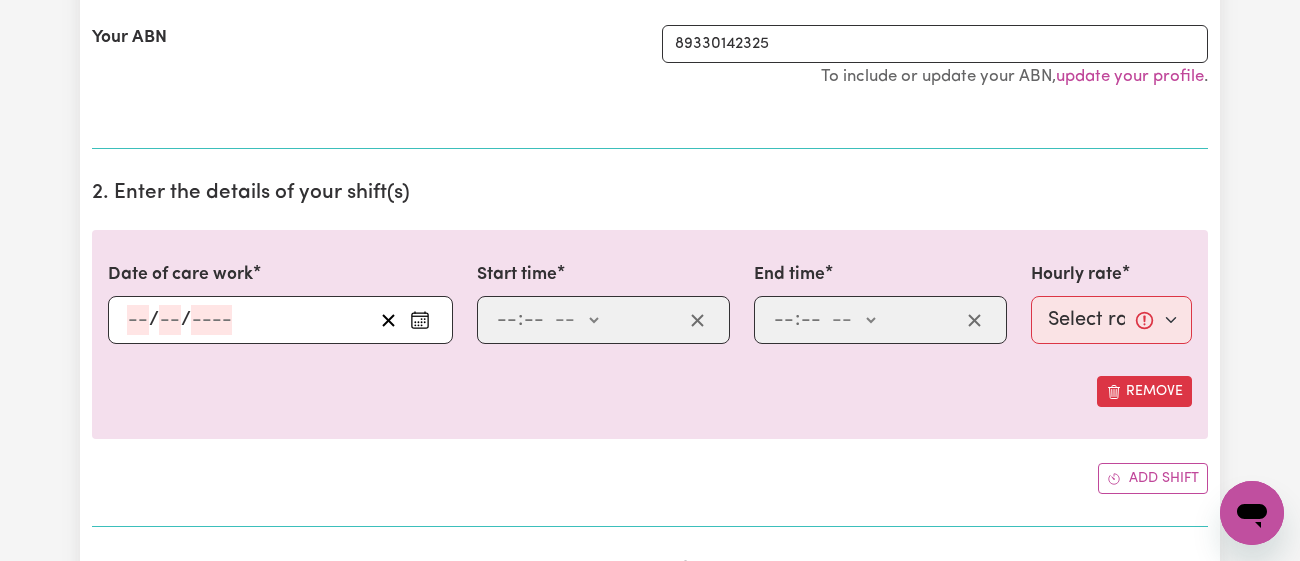 scroll, scrollTop: 436, scrollLeft: 0, axis: vertical 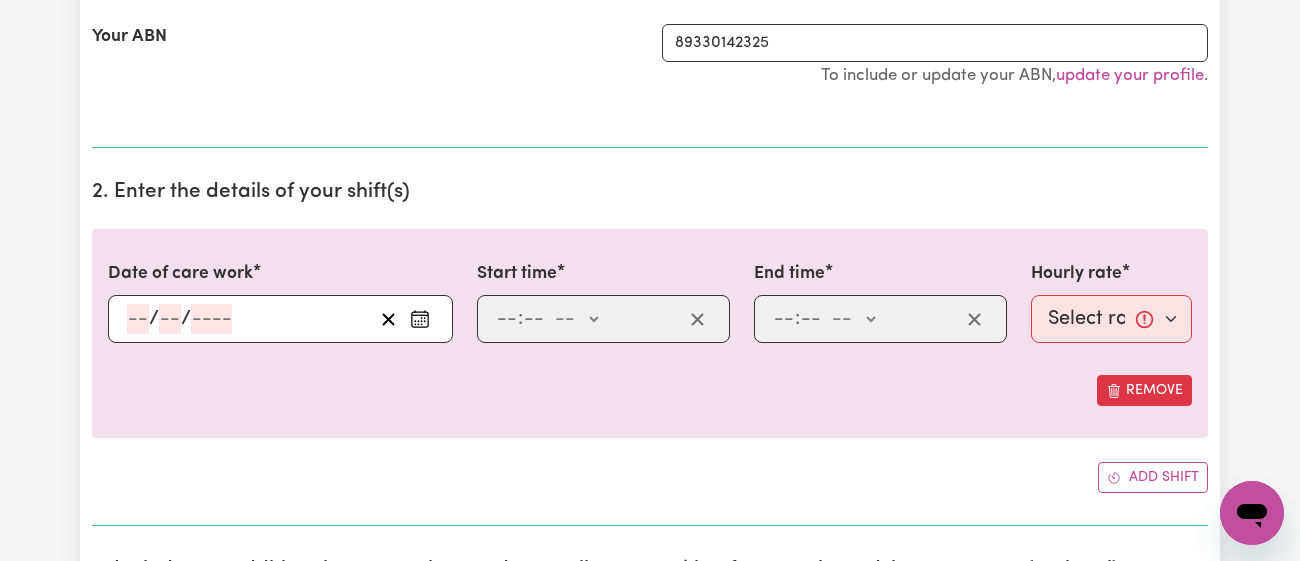click on "/ /" at bounding box center [280, 319] 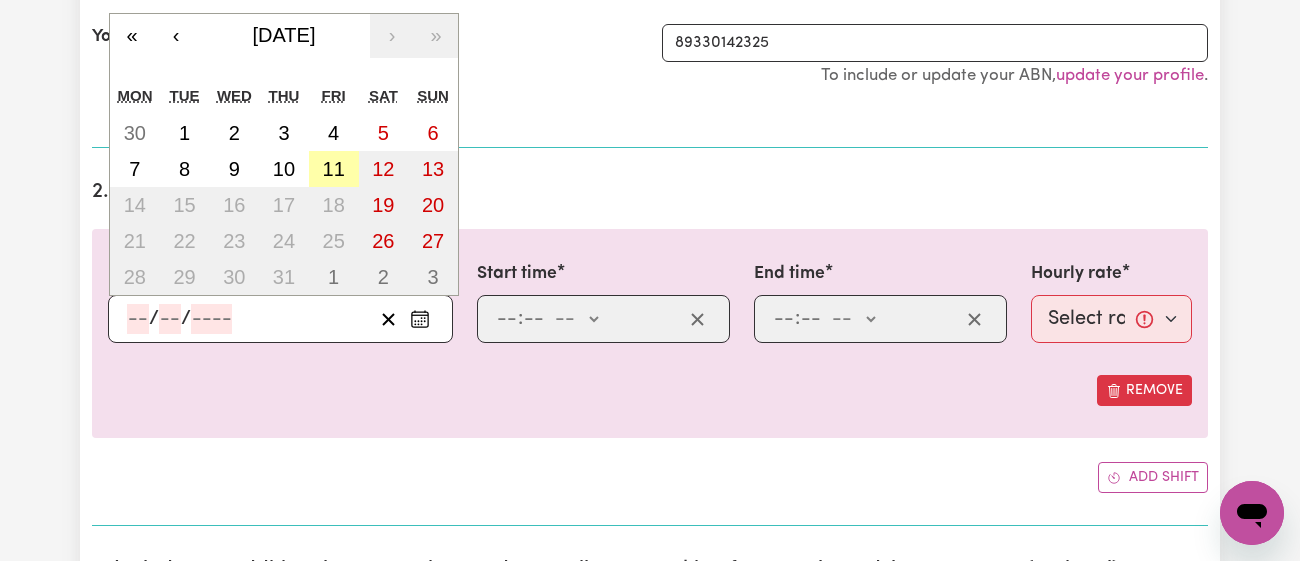 click on "11" at bounding box center [334, 169] 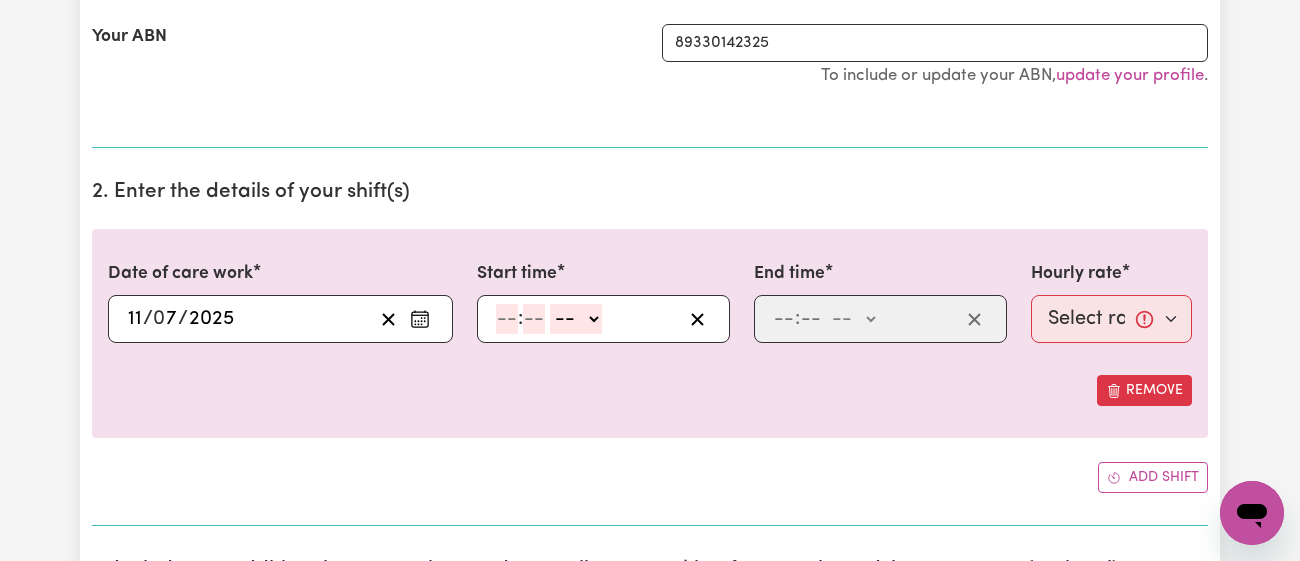 click 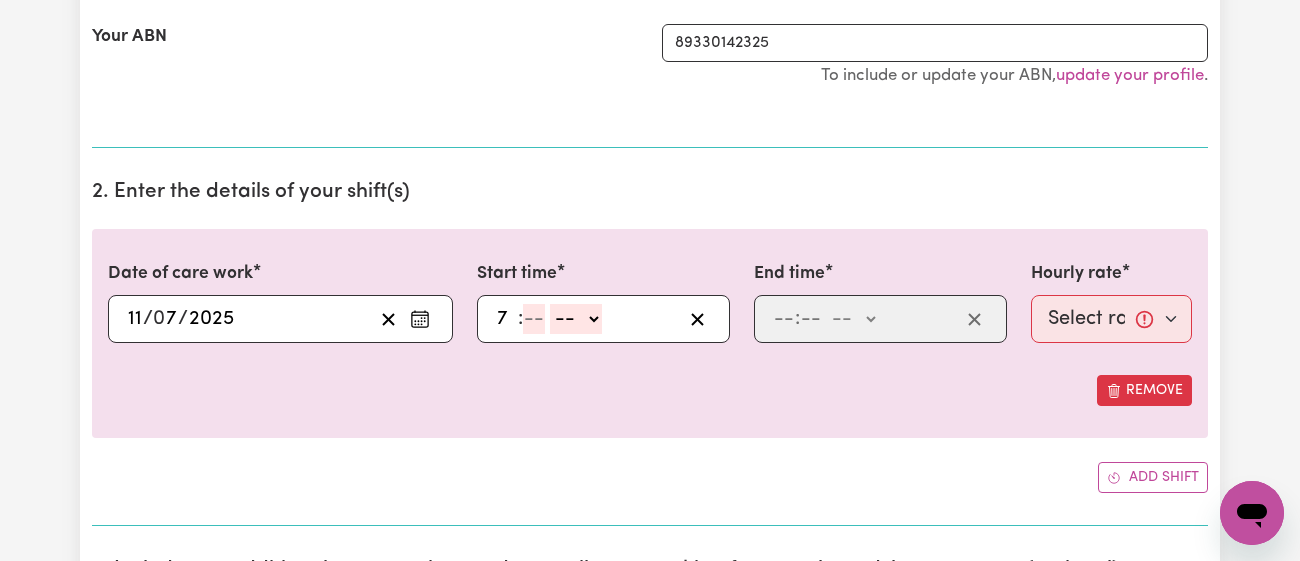 type on "7" 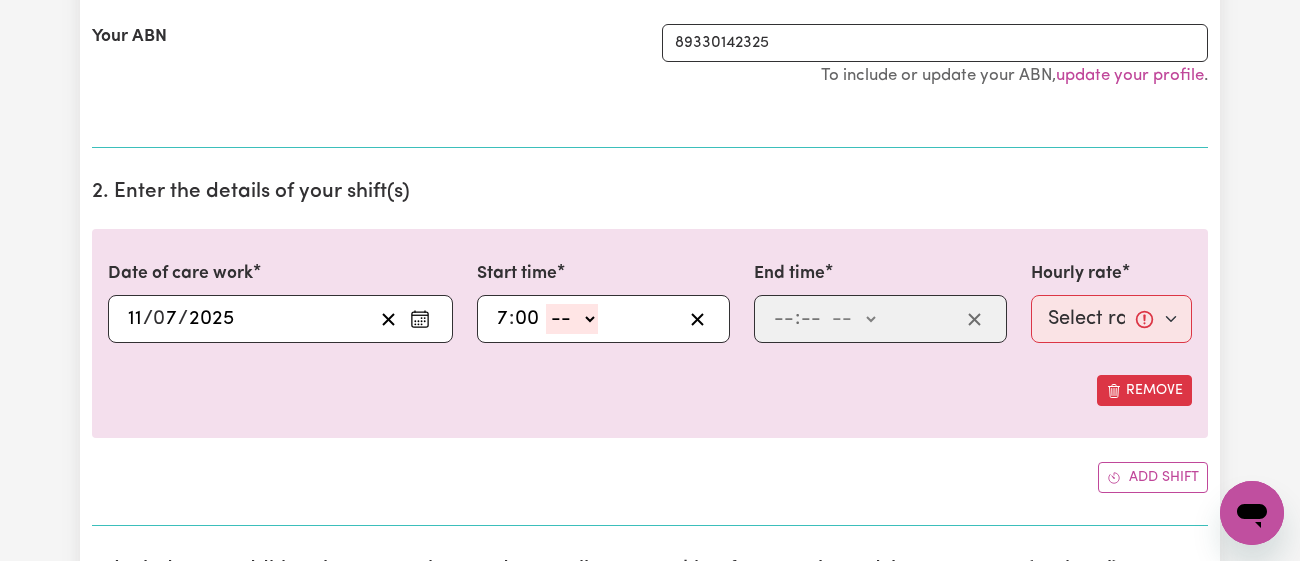 type on "00" 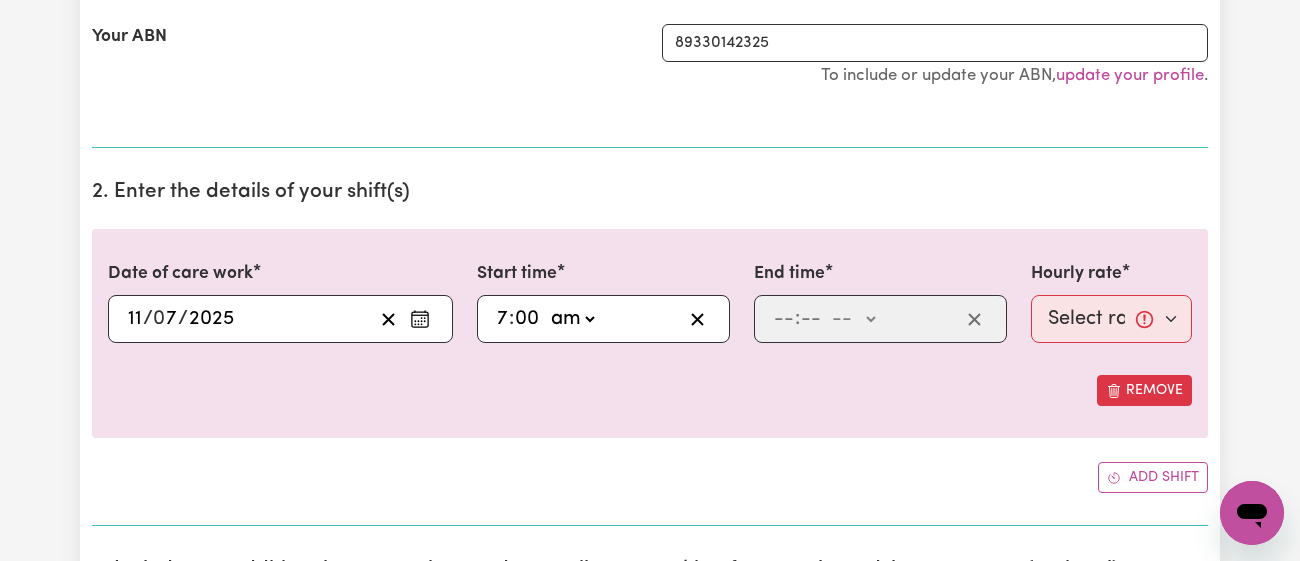 click on "-- am pm" 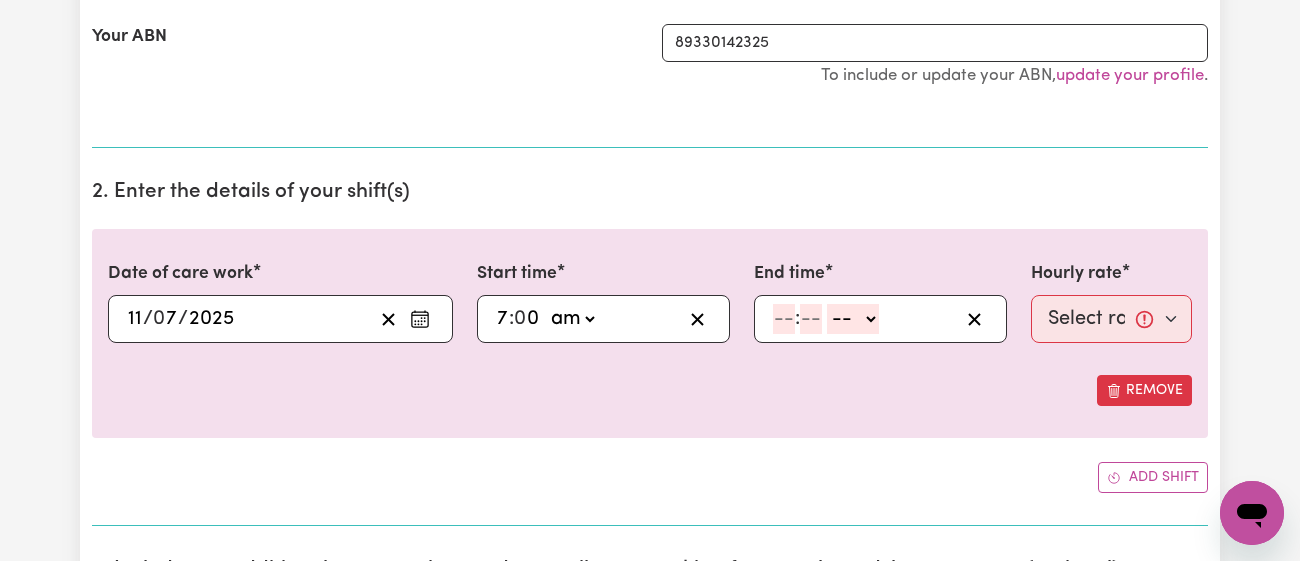 click 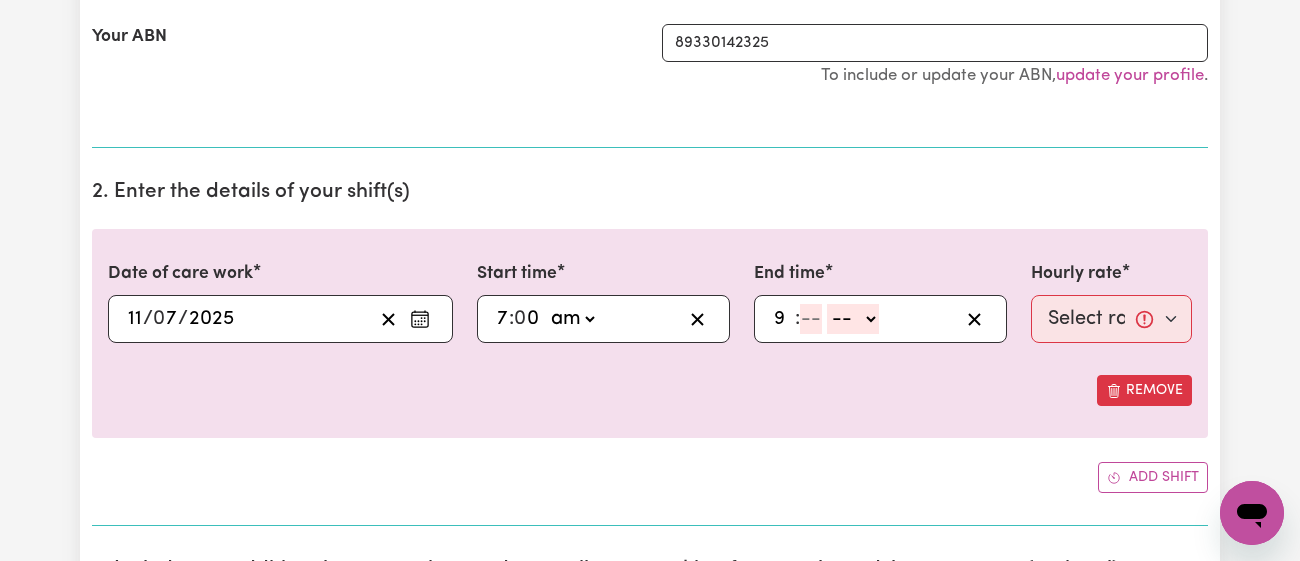 type on "9" 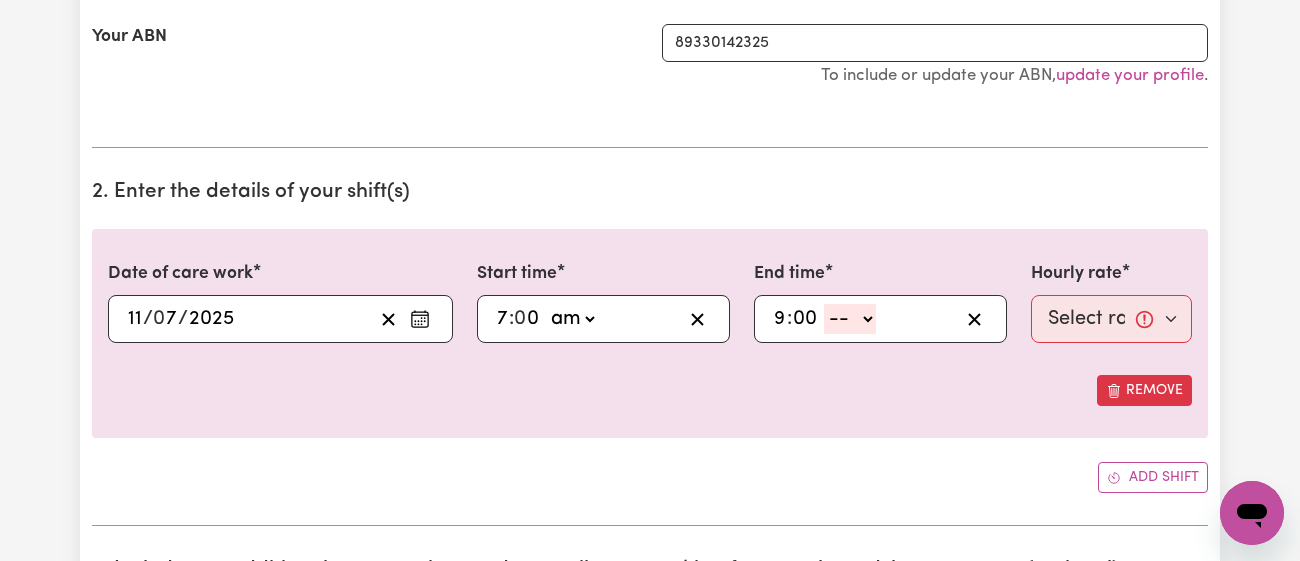type on "00" 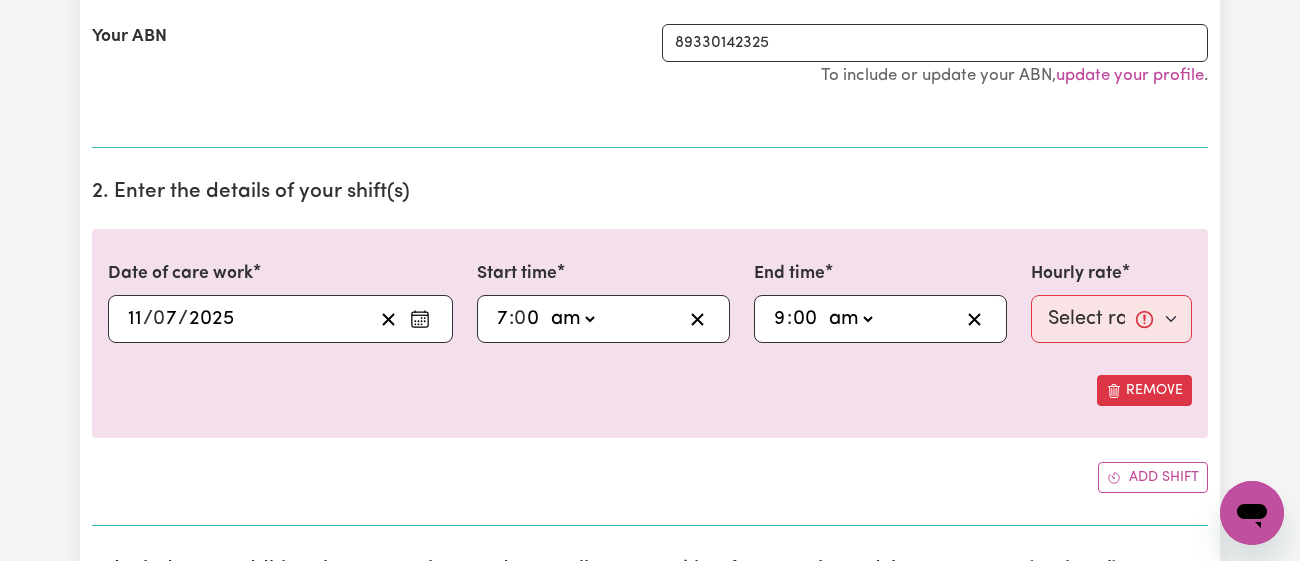 click on "-- am pm" 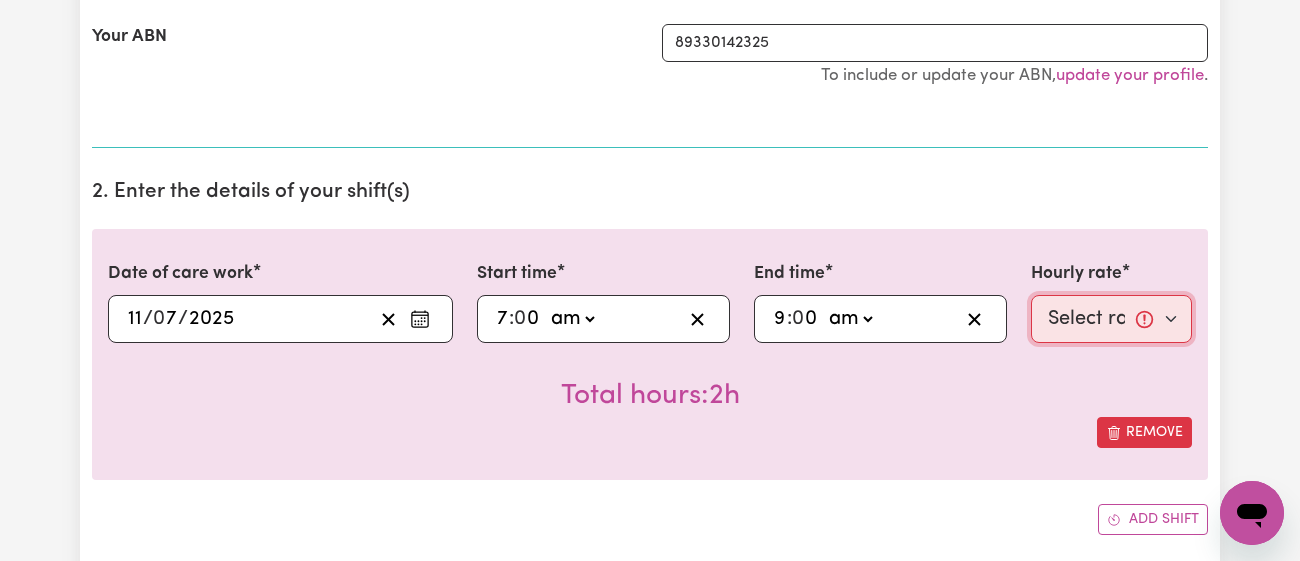 click on "Select rate... $46.78 (Weekday) $51.98 ([DATE]) $76.92 (Public Holiday)" at bounding box center [1111, 319] 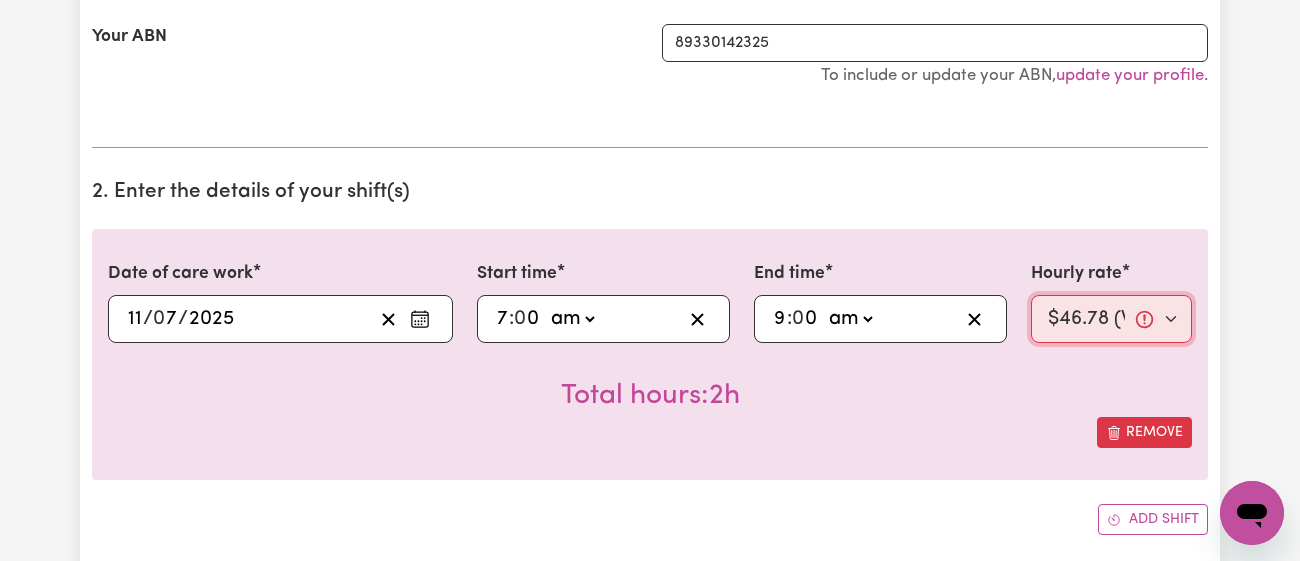 click on "Select rate... $46.78 (Weekday) $51.98 ([DATE]) $76.92 (Public Holiday)" at bounding box center [1111, 319] 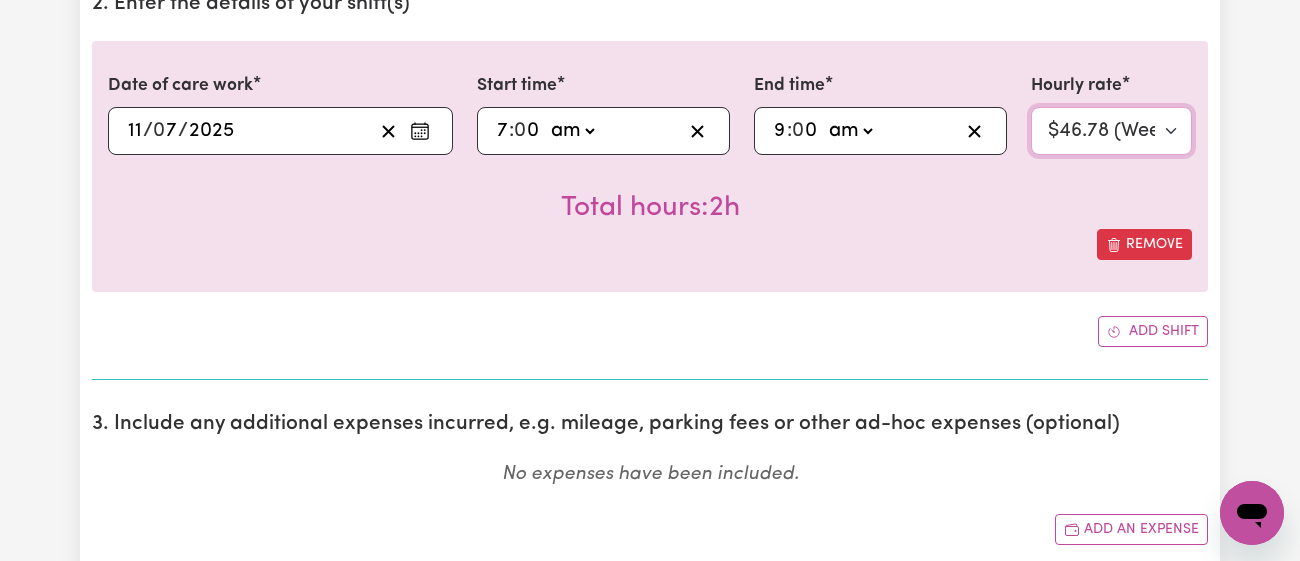 scroll, scrollTop: 628, scrollLeft: 0, axis: vertical 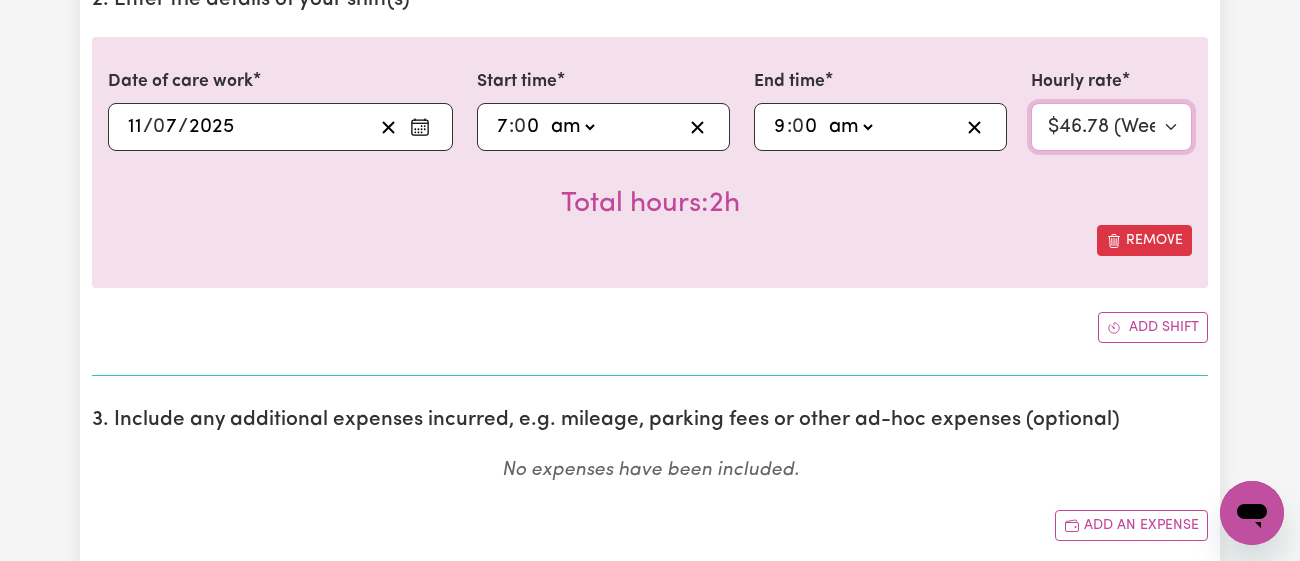 click on "Select rate... $46.78 (Weekday) $51.98 ([DATE]) $76.92 (Public Holiday)" at bounding box center [1111, 127] 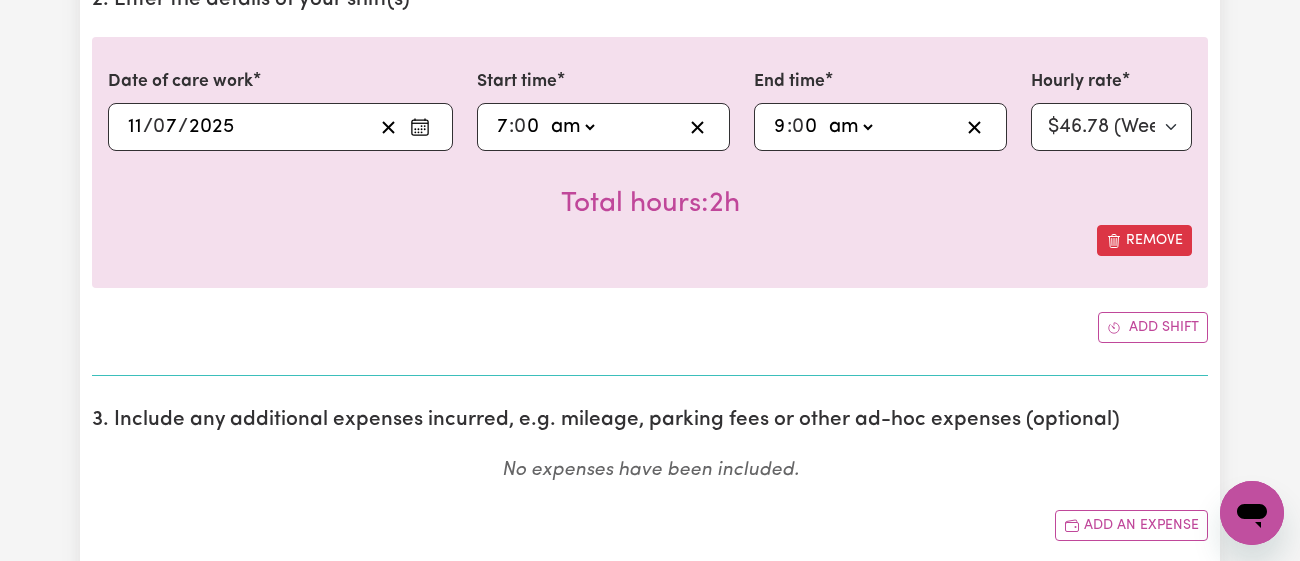 click on "Date of care work [DATE] 11 / 0 7 / 2025 « ‹ [DATE] › » Mon Tue Wed Thu Fri Sat Sun 30 1 2 3 4 5 6 7 8 9 10 11 12 13 14 15 16 17 18 19 20 21 22 23 24 25 26 27 28 29 30 31 1 2 3 Start time 07:00 7 : 0 0   am pm End time 09:00 9 : 0 0   am pm Hourly rate Select rate... $46.78 (Weekday) $51.98 ([DATE]) $76.92 (Public Holiday) Total hours:  2h  Remove Add shift" at bounding box center (650, 190) 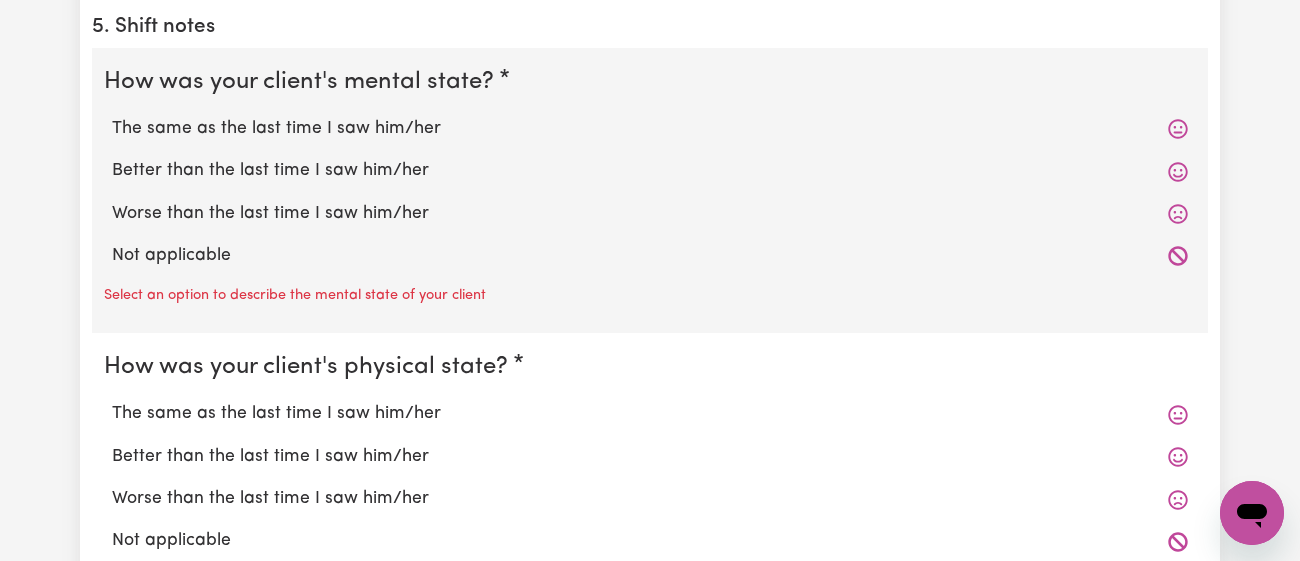 scroll, scrollTop: 1510, scrollLeft: 0, axis: vertical 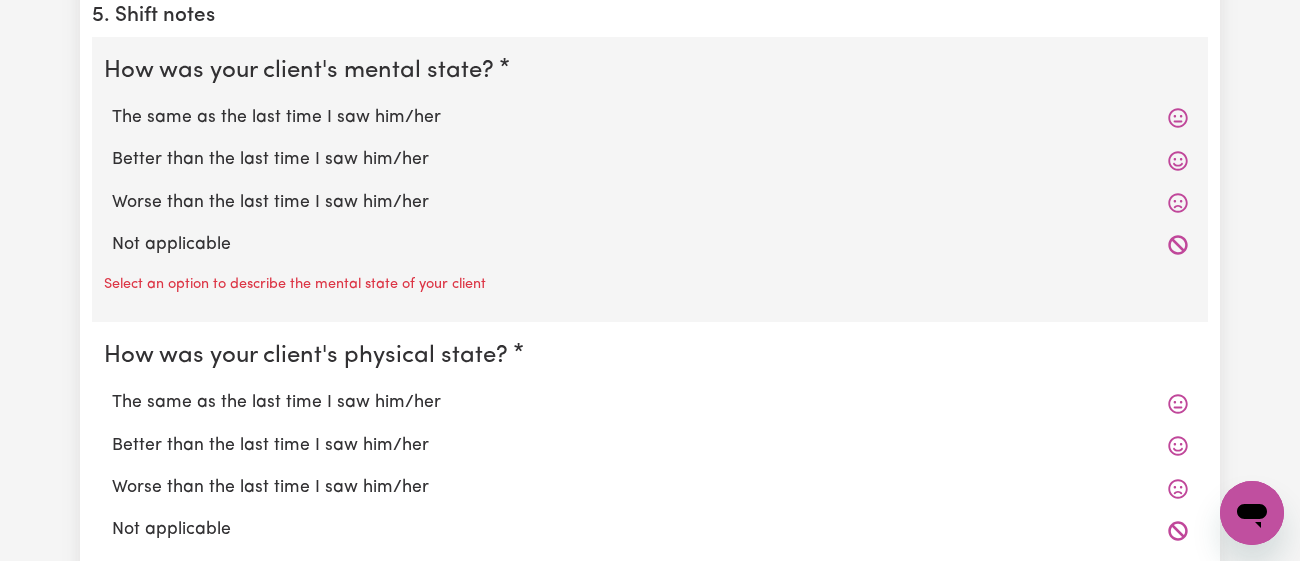 click on "The same as the last time I saw him/her" at bounding box center (650, 118) 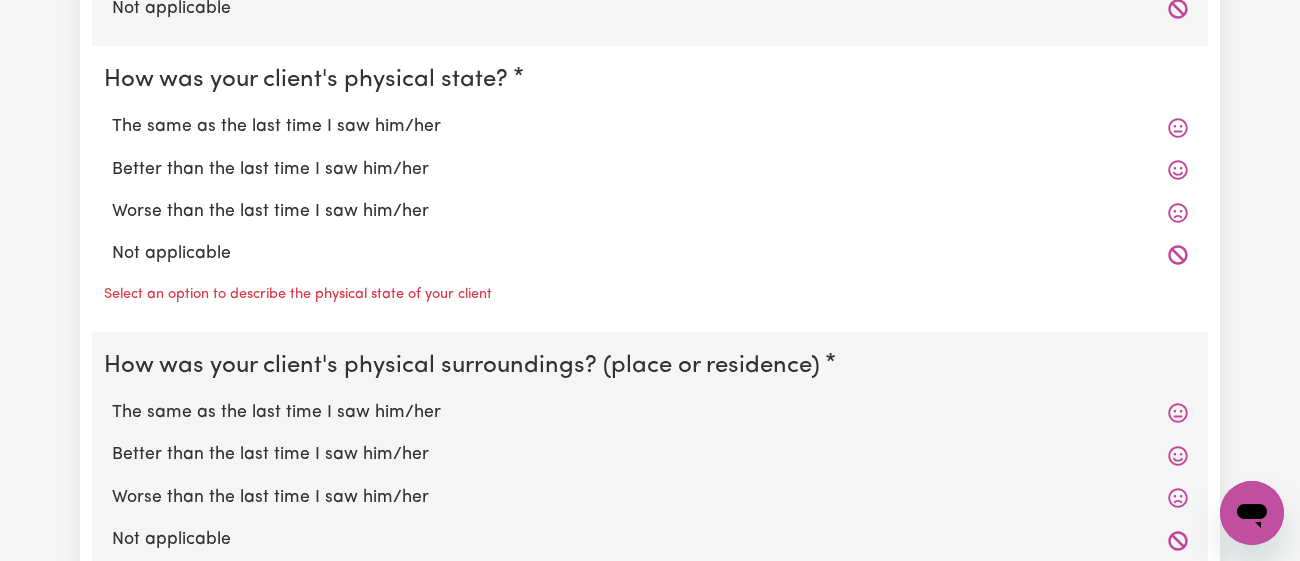 click on "The same as the last time I saw him/her" at bounding box center [650, 127] 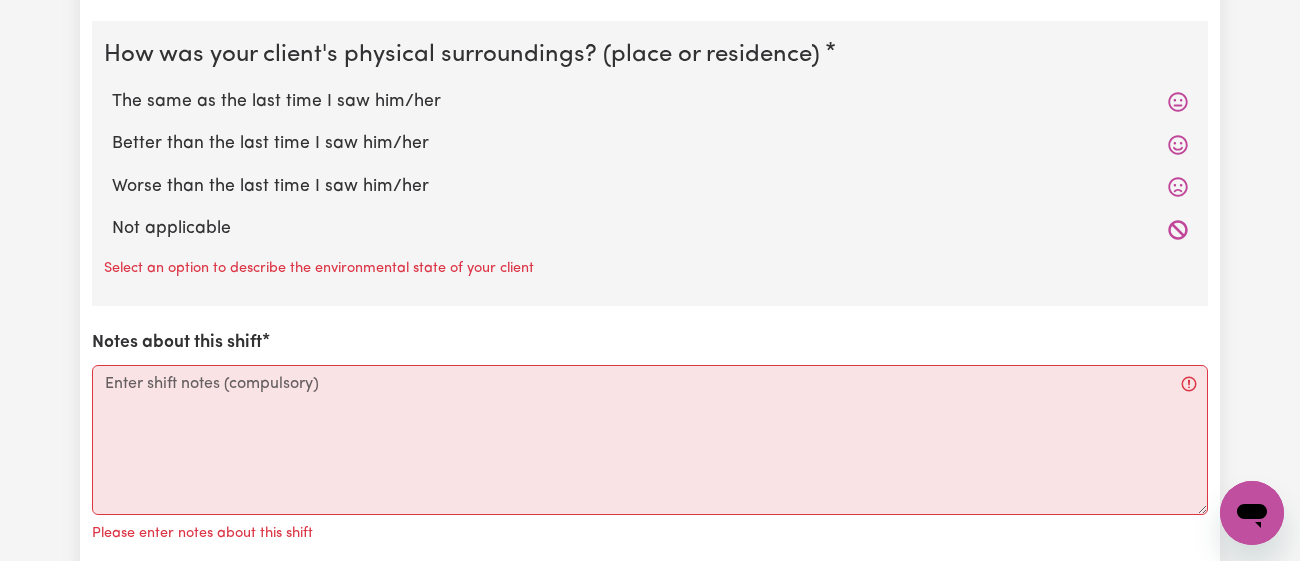 scroll, scrollTop: 2024, scrollLeft: 0, axis: vertical 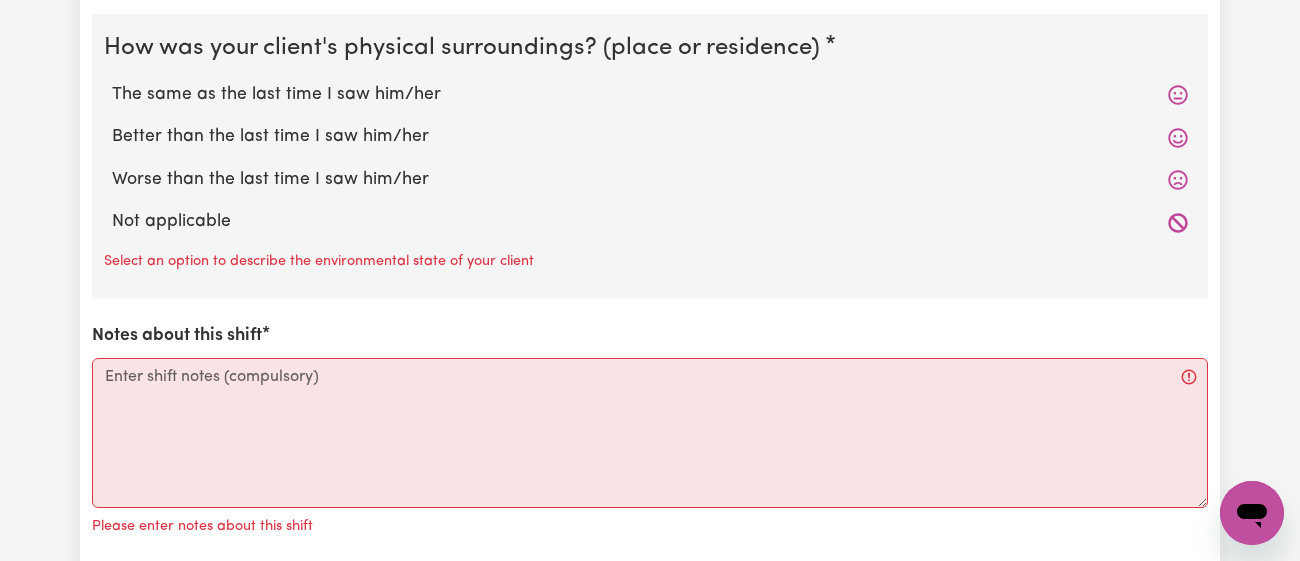 click on "The same as the last time I saw him/her" at bounding box center (650, 95) 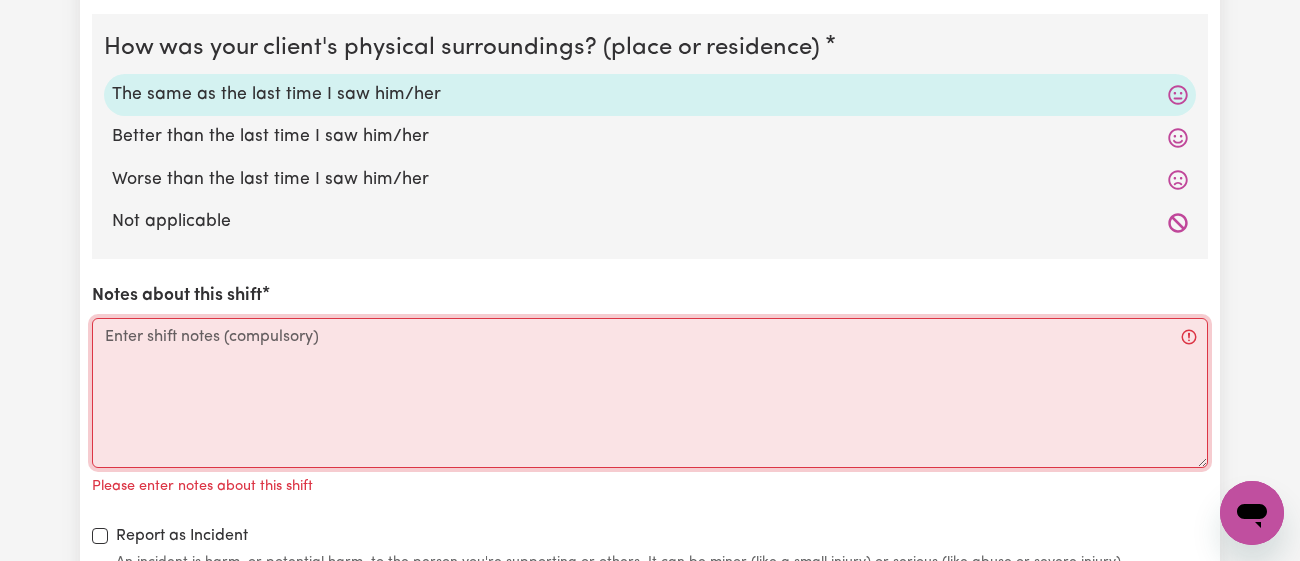 click on "Notes about this shift" at bounding box center (650, 393) 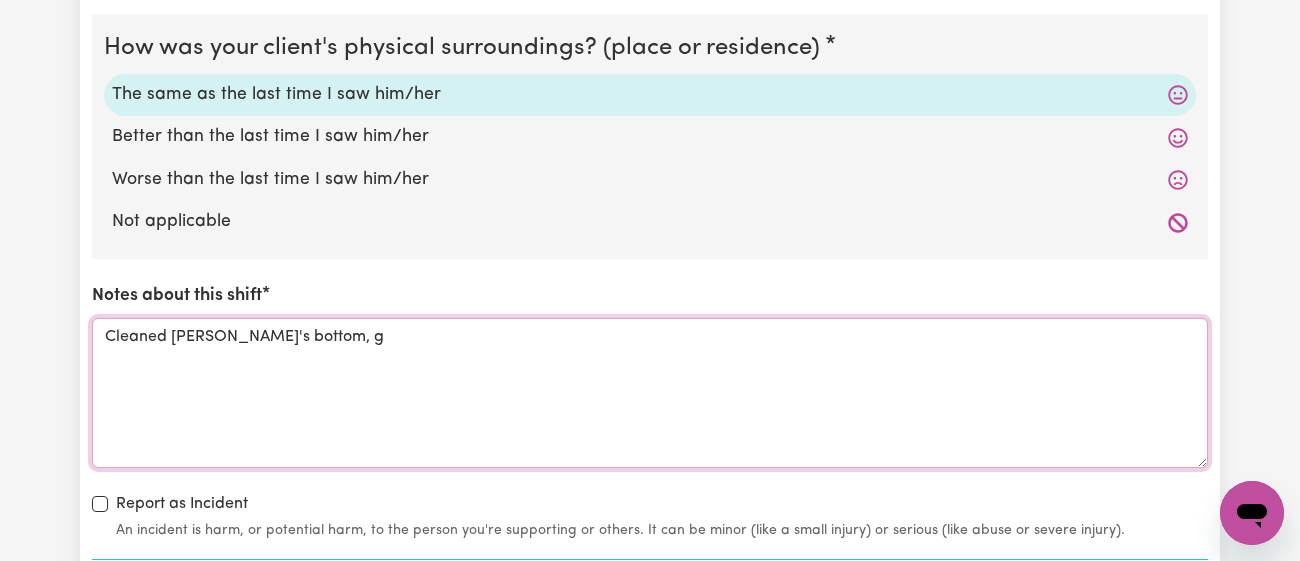 click on "Cleaned [PERSON_NAME]'s bottom, g" at bounding box center [650, 393] 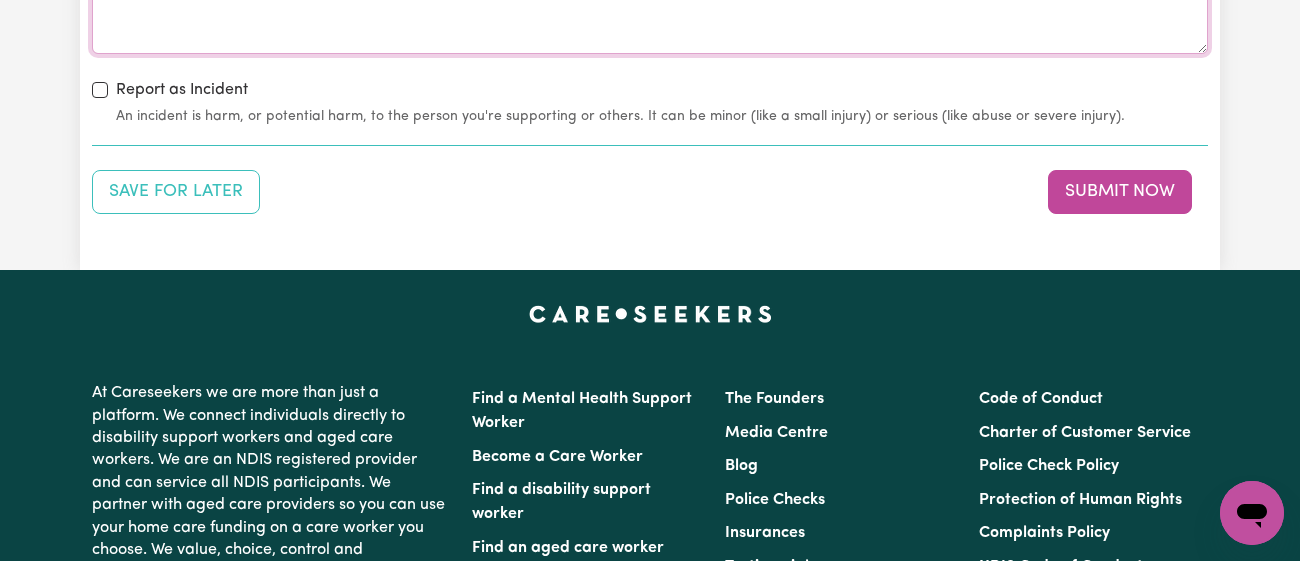 scroll, scrollTop: 2435, scrollLeft: 0, axis: vertical 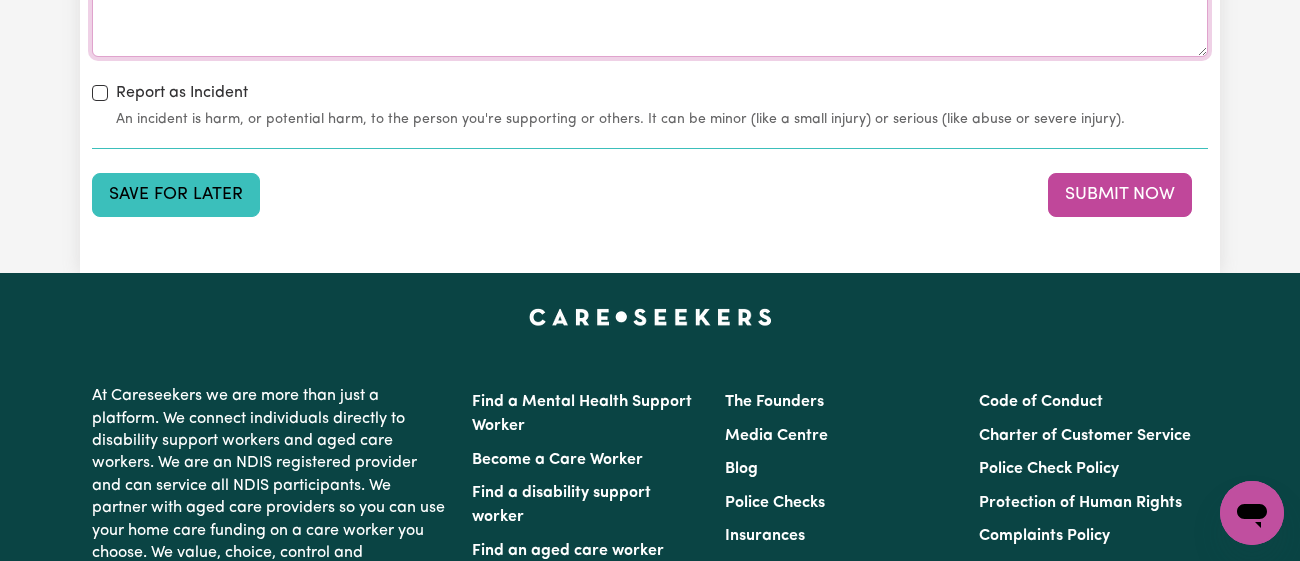 type on "Cleaned [PERSON_NAME]'s bottom, gave him a spa, [PERSON_NAME] on, new clothes on, put him on his chair, make up on, made his bed, wheeled him to the kitchen and fed him brekkie." 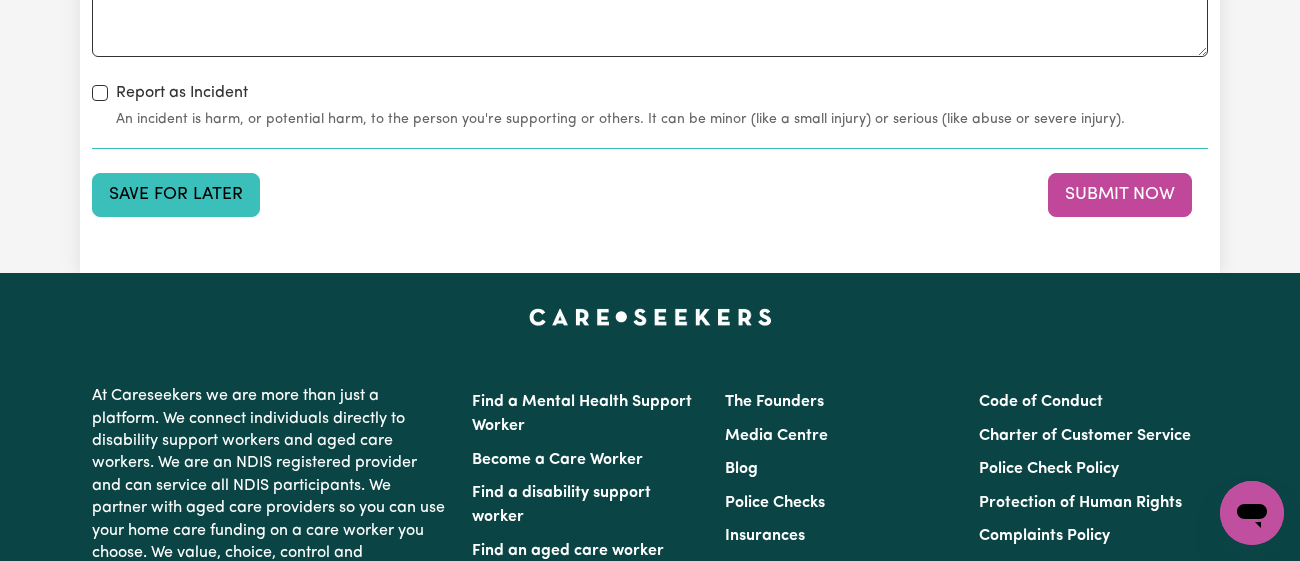 click on "Save for Later" at bounding box center (176, 195) 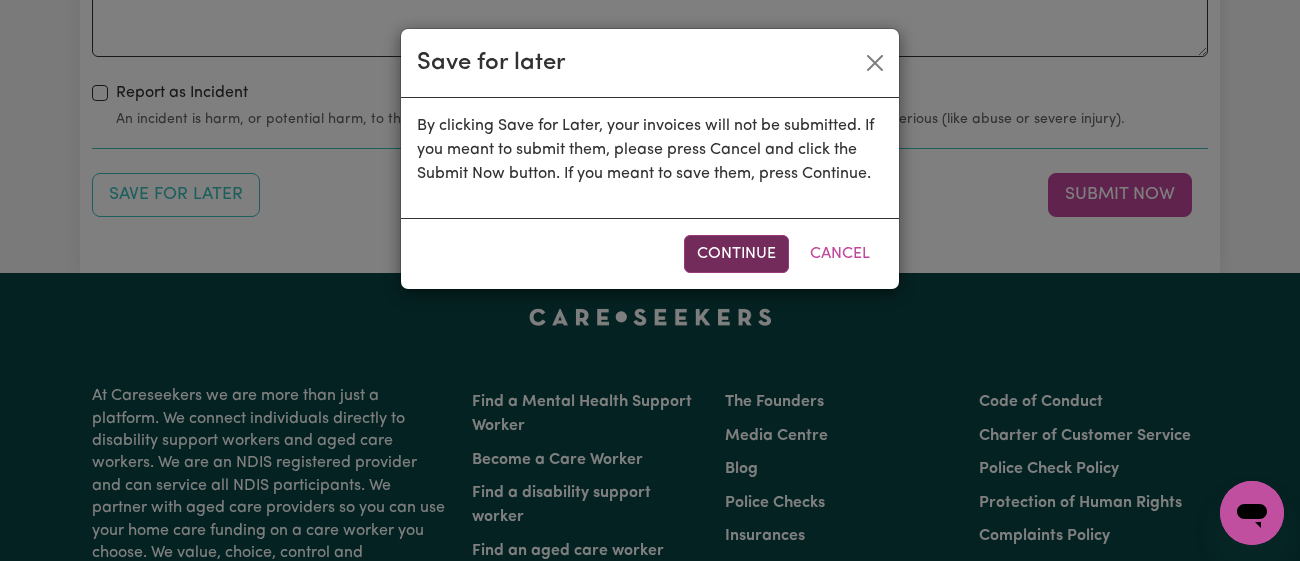 click on "Continue" at bounding box center (736, 254) 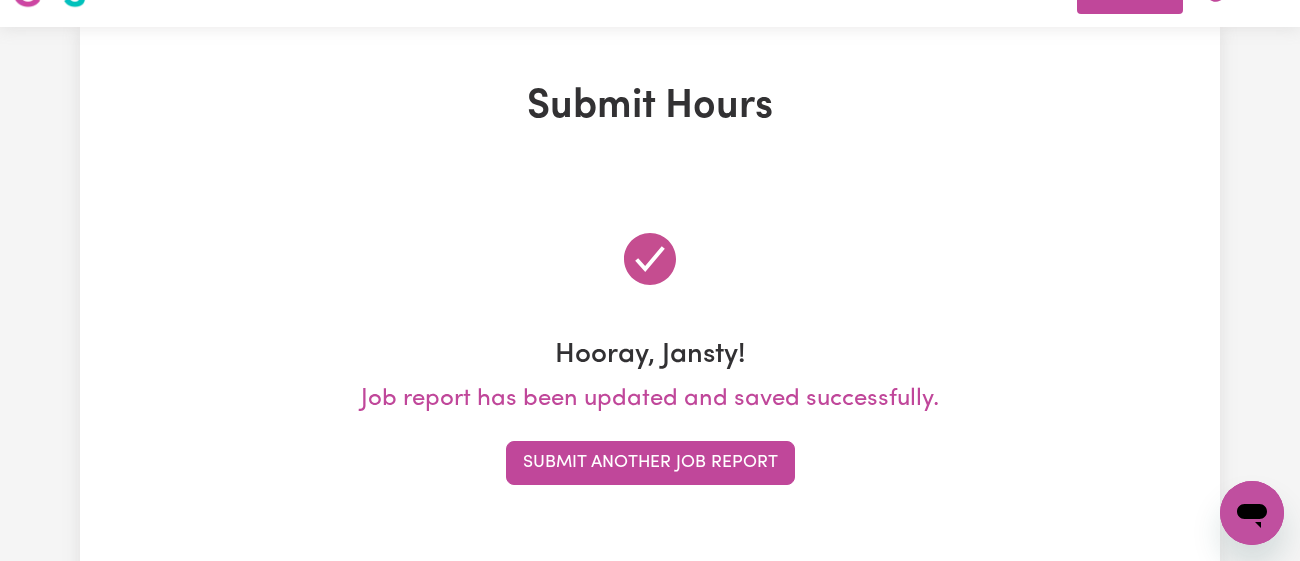 scroll, scrollTop: 0, scrollLeft: 0, axis: both 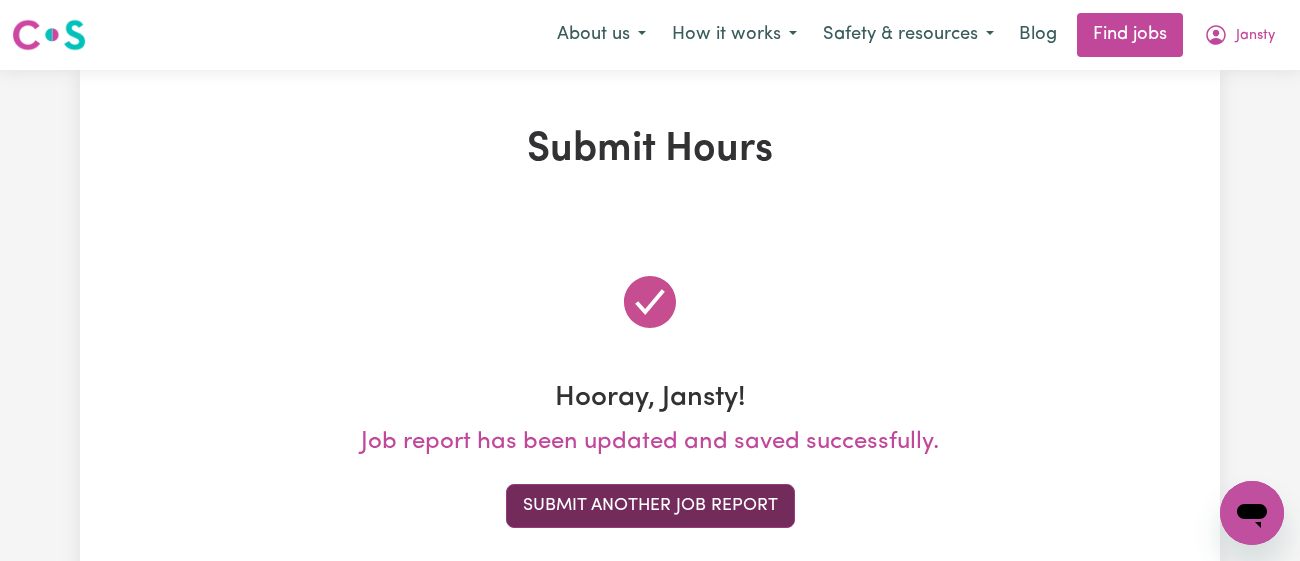 click on "Submit Another Job Report" at bounding box center (650, 506) 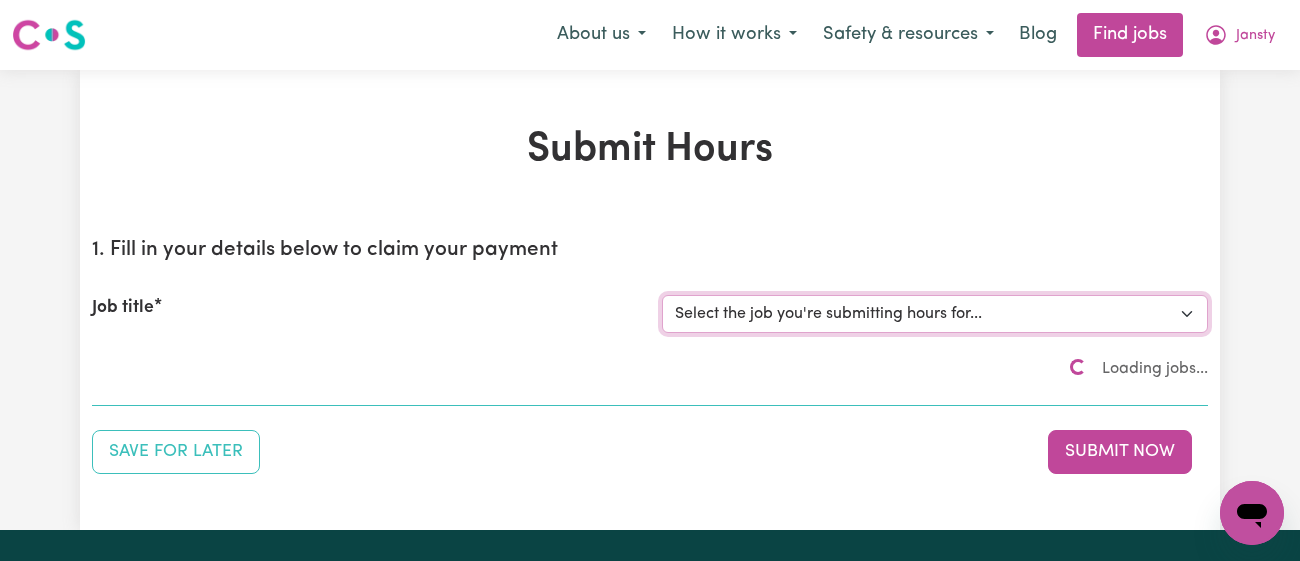 click on "Select the job you're submitting hours for... [[PERSON_NAME]] [DEMOGRAPHIC_DATA] Support Worker Needed In [GEOGRAPHIC_DATA][PERSON_NAME], [GEOGRAPHIC_DATA] [[PERSON_NAME]] Support Worker Required in [PERSON_NAME][GEOGRAPHIC_DATA], [GEOGRAPHIC_DATA] [[PERSON_NAME], Malachi & Isaiah Twinning] Support Worker Required in [GEOGRAPHIC_DATA], [GEOGRAPHIC_DATA] [[PERSON_NAME]] Care Worker Required in [GEOGRAPHIC_DATA], [GEOGRAPHIC_DATA] [[PERSON_NAME] ( [PERSON_NAME]) [PERSON_NAME]] Support worker required in [GEOGRAPHIC_DATA], [GEOGRAPHIC_DATA] for Domestic Assistance [Dong Fu] Weekend Care worker needed at [GEOGRAPHIC_DATA], [GEOGRAPHIC_DATA] for Personal Care, Domestic Assistance and Social Companionship [[PERSON_NAME] NDIS#430270255] URGENT Support Worker Needed Personal Care And Hoist/Transfers Ongoing Mon to [GEOGRAPHIC_DATA], [GEOGRAPHIC_DATA]" at bounding box center (935, 314) 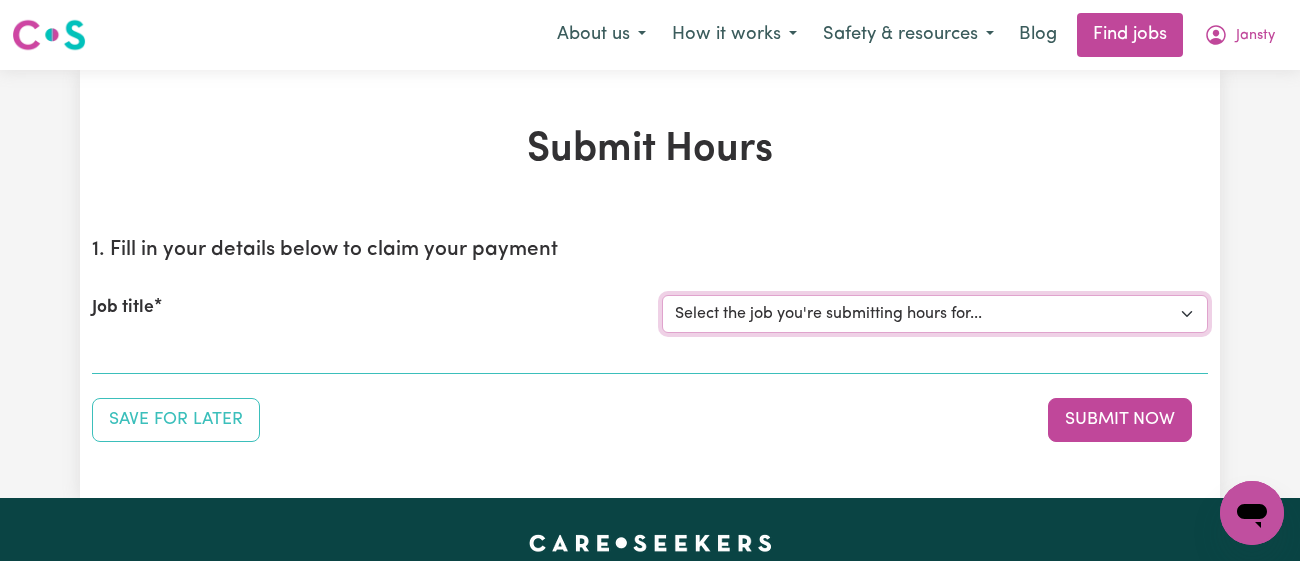 select on "11718" 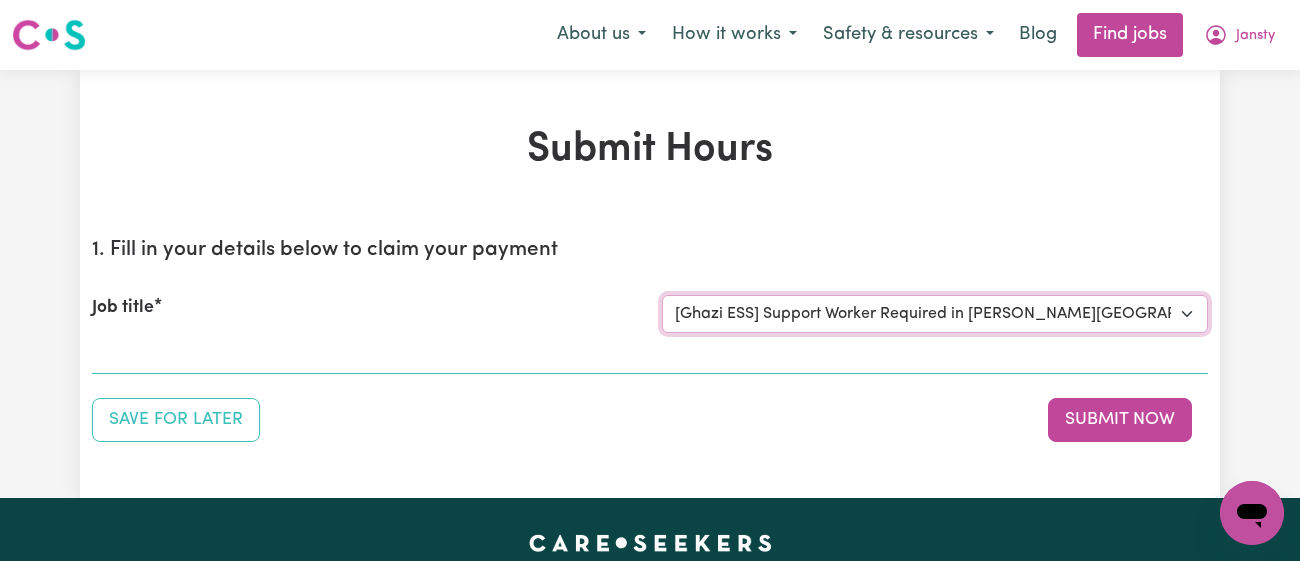click on "Select the job you're submitting hours for... [[PERSON_NAME]] [DEMOGRAPHIC_DATA] Support Worker Needed In [GEOGRAPHIC_DATA][PERSON_NAME], [GEOGRAPHIC_DATA] [[PERSON_NAME]] Support Worker Required in [PERSON_NAME][GEOGRAPHIC_DATA], [GEOGRAPHIC_DATA] [[PERSON_NAME], Malachi & Isaiah Twinning] Support Worker Required in [GEOGRAPHIC_DATA], [GEOGRAPHIC_DATA] [[PERSON_NAME]] Care Worker Required in [GEOGRAPHIC_DATA], [GEOGRAPHIC_DATA] [[PERSON_NAME] ( [PERSON_NAME]) [PERSON_NAME]] Support worker required in [GEOGRAPHIC_DATA], [GEOGRAPHIC_DATA] for Domestic Assistance [Dong Fu] Weekend Care worker needed at [GEOGRAPHIC_DATA], [GEOGRAPHIC_DATA] for Personal Care, Domestic Assistance and Social Companionship [[PERSON_NAME] NDIS#430270255] URGENT Support Worker Needed Personal Care And Hoist/Transfers Ongoing Mon to [GEOGRAPHIC_DATA], [GEOGRAPHIC_DATA]" at bounding box center (935, 314) 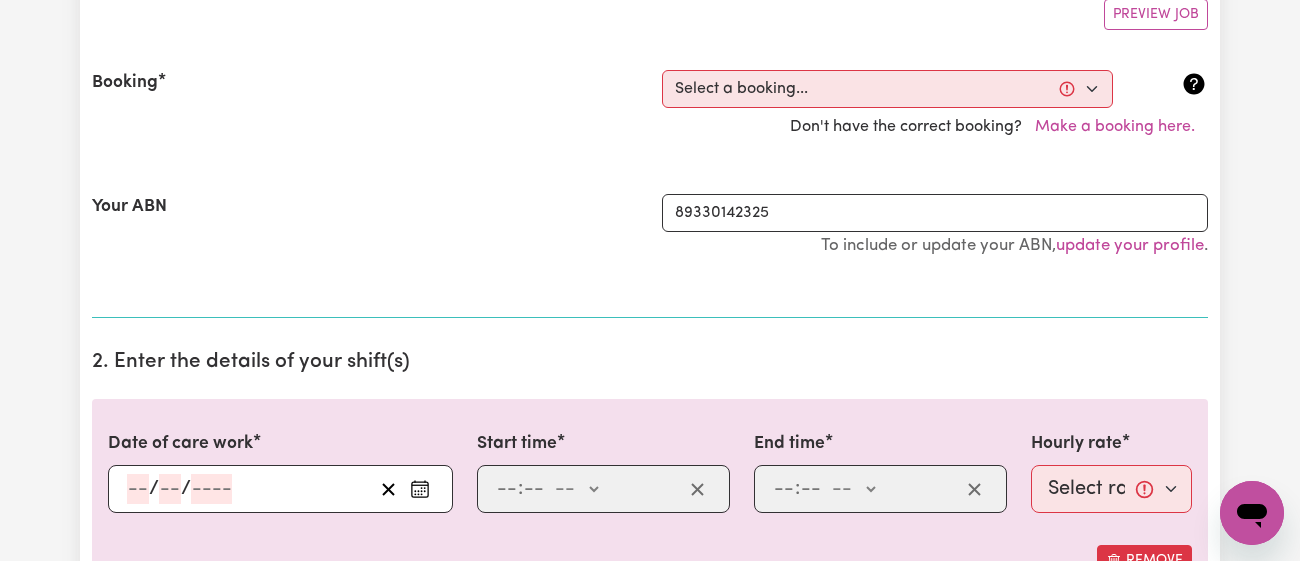 scroll, scrollTop: 387, scrollLeft: 0, axis: vertical 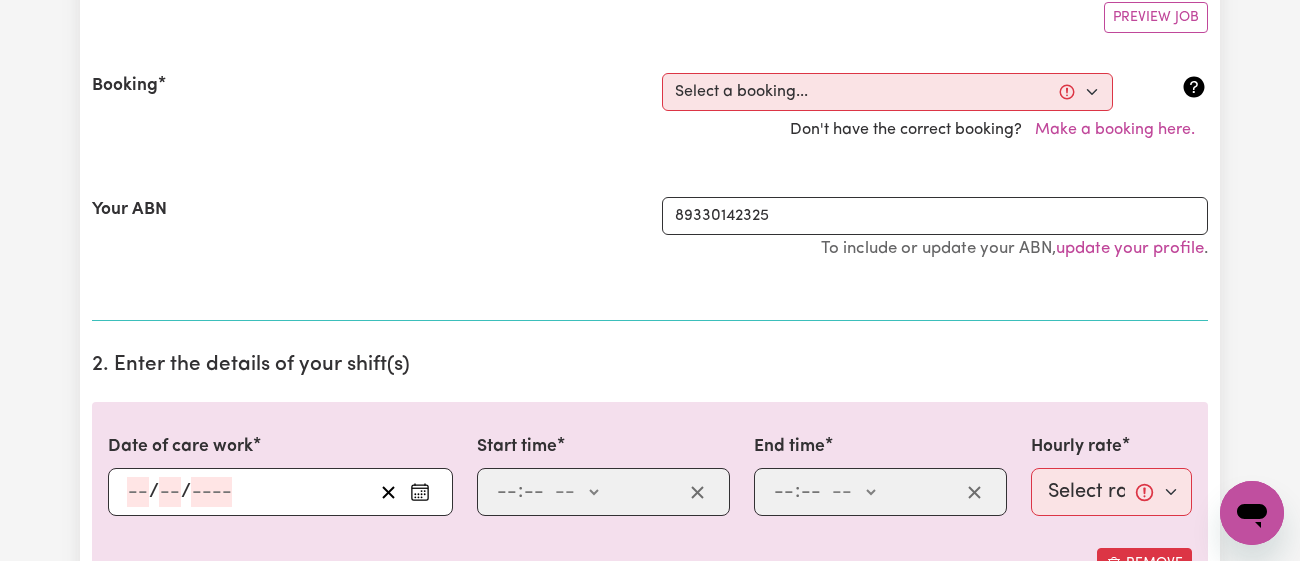 click 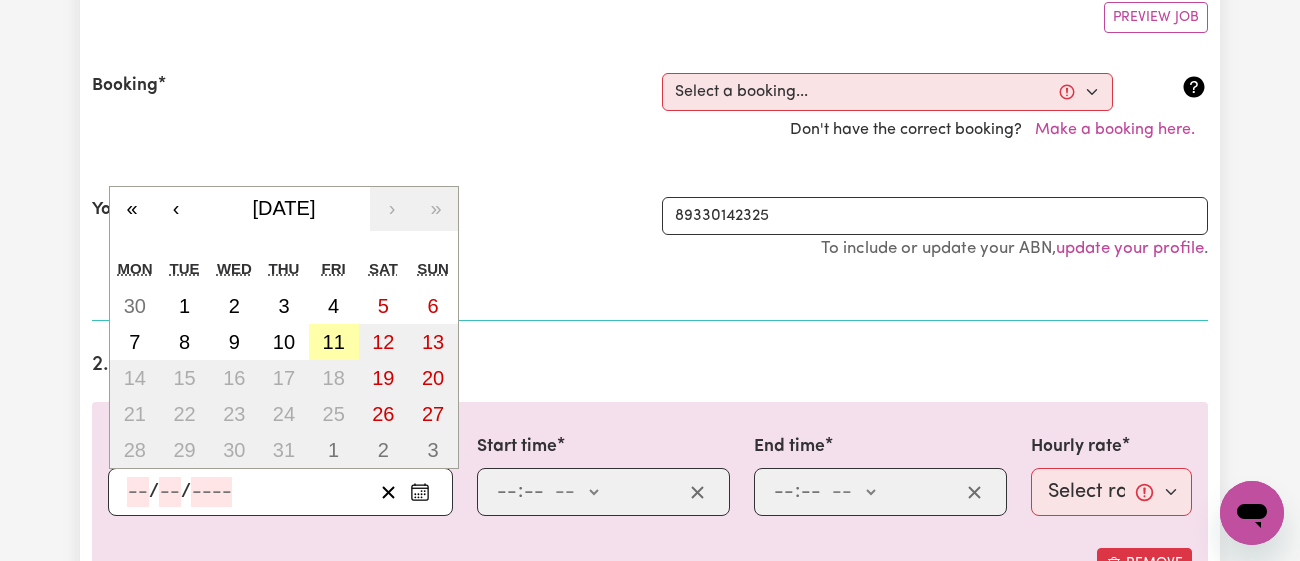click on "11" at bounding box center (334, 342) 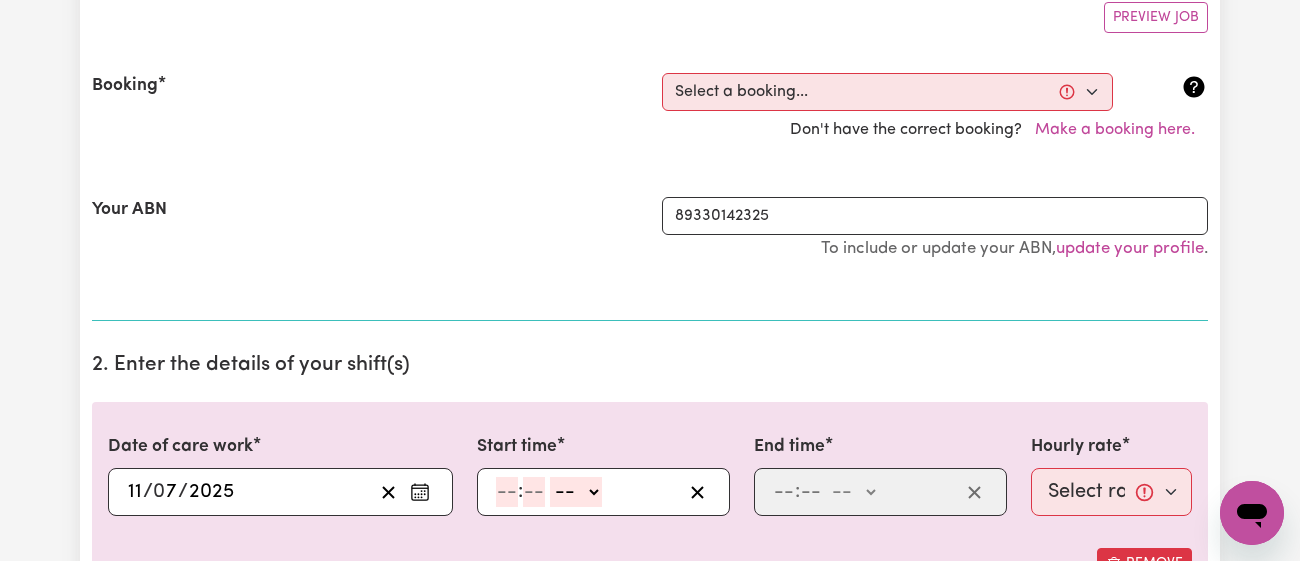 click 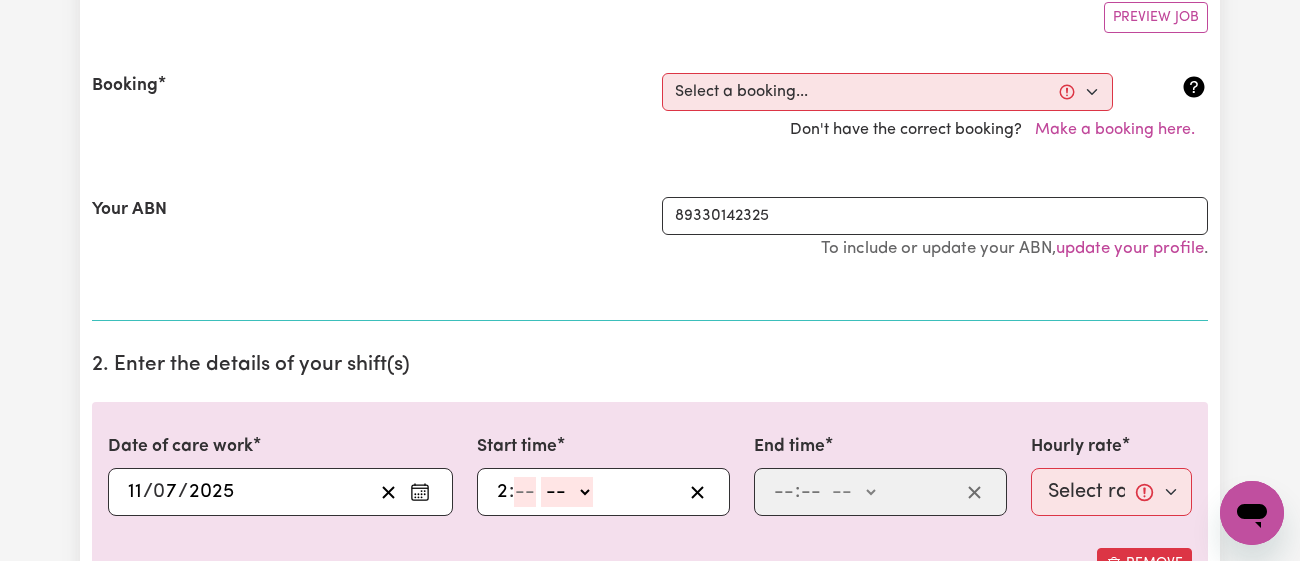 type on "2" 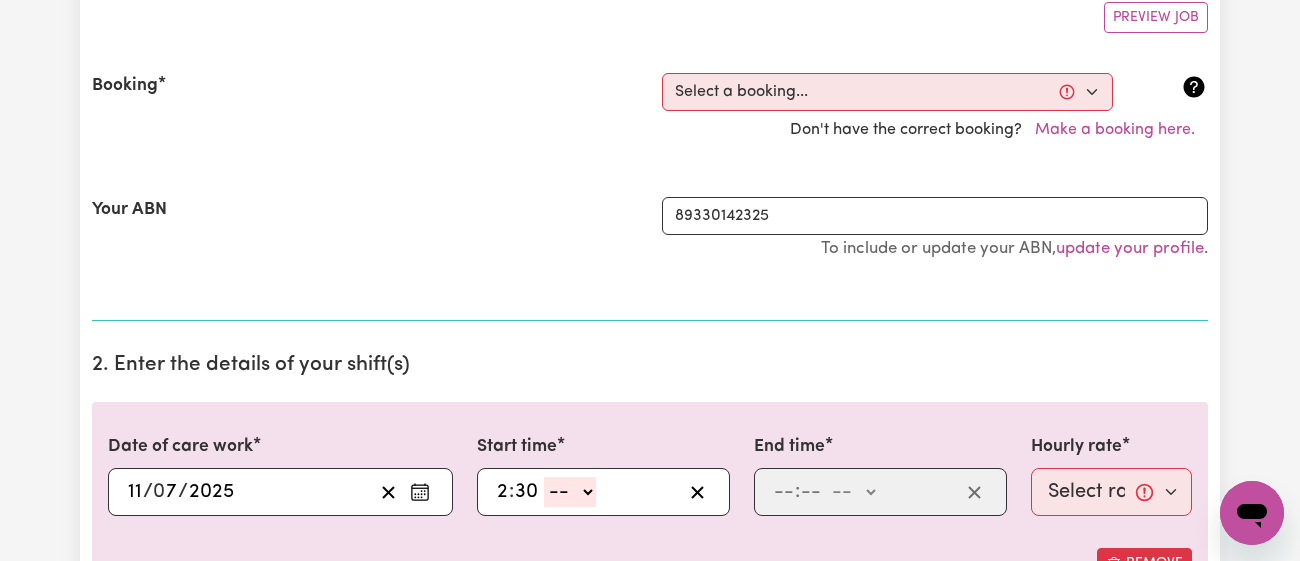 type on "30" 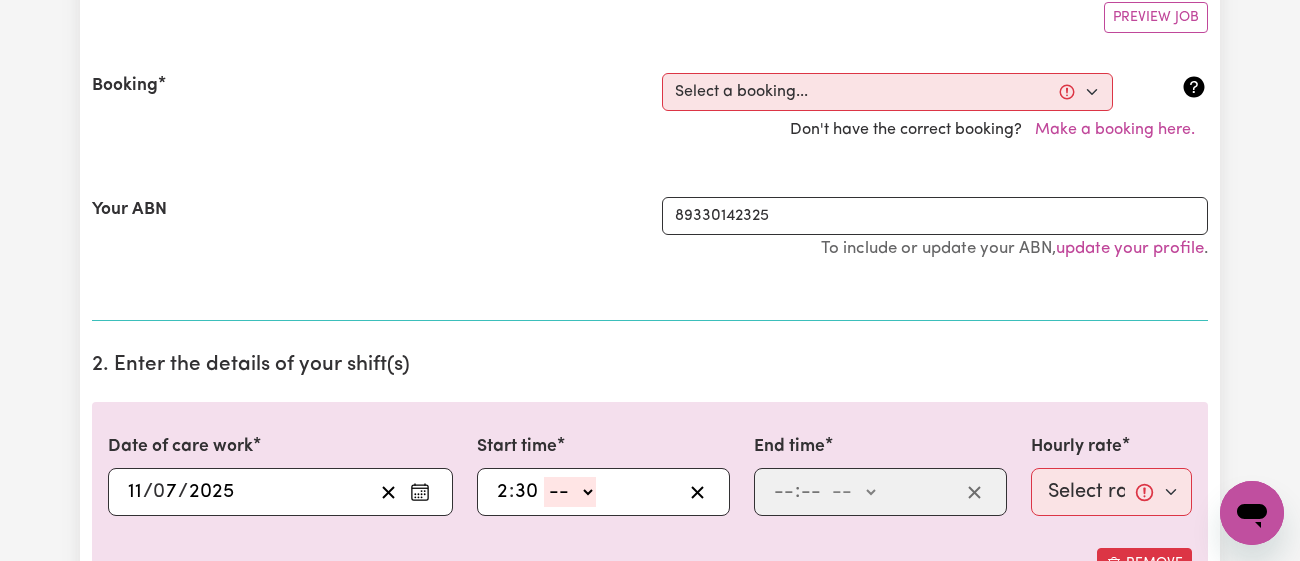 select on "pm" 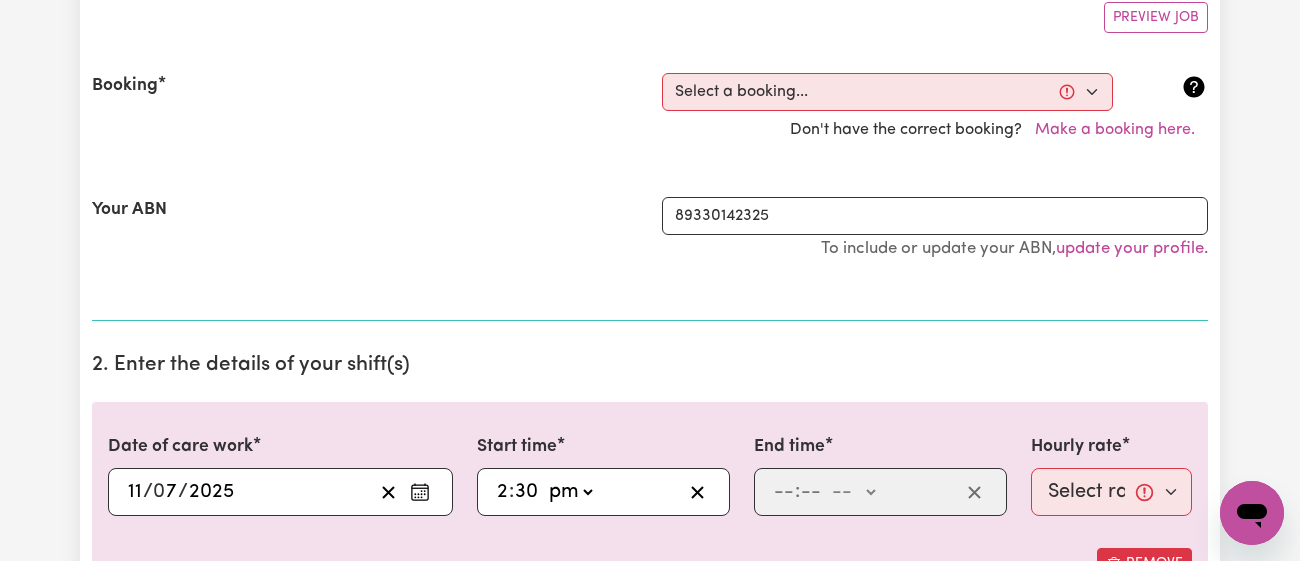 click on "-- am pm" 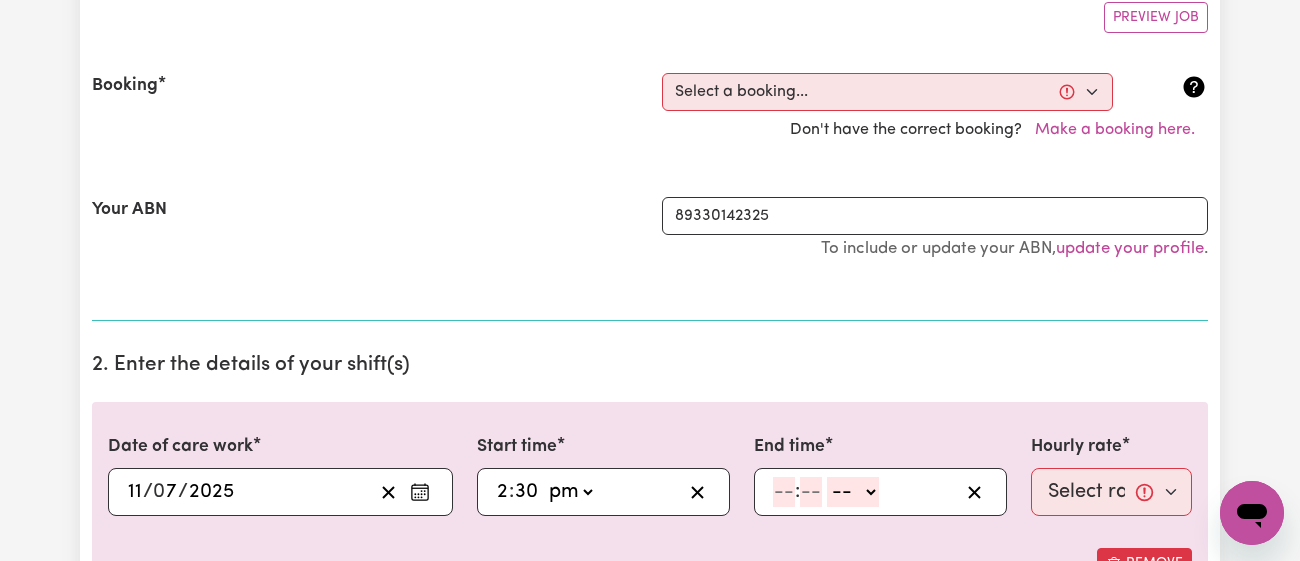 click 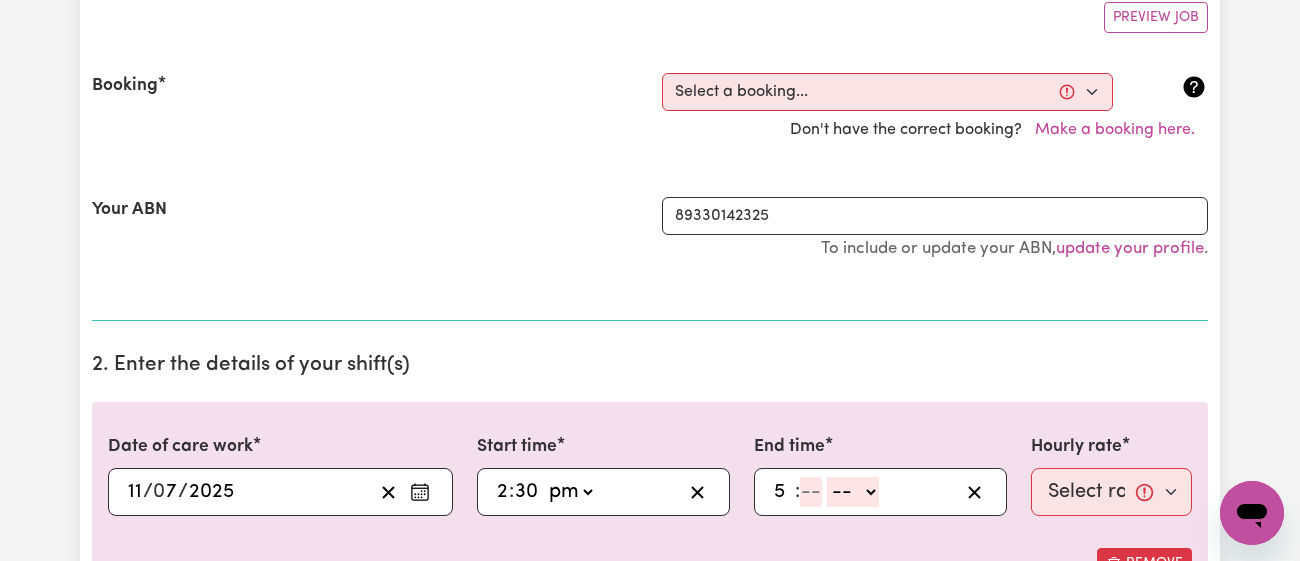 type on "5" 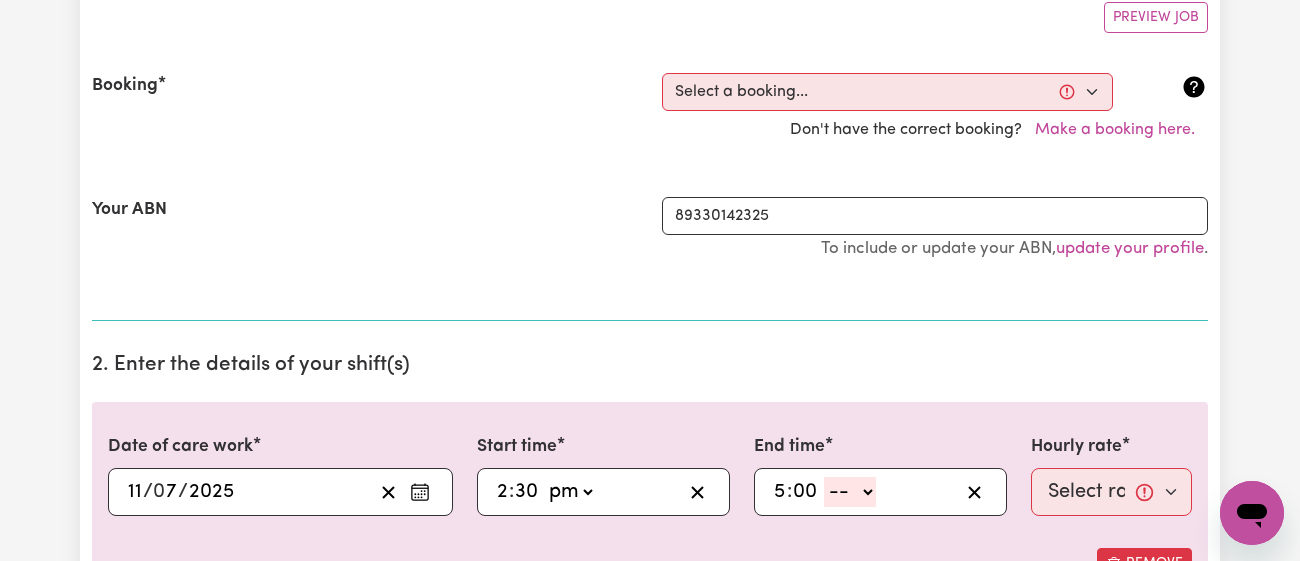type on "00" 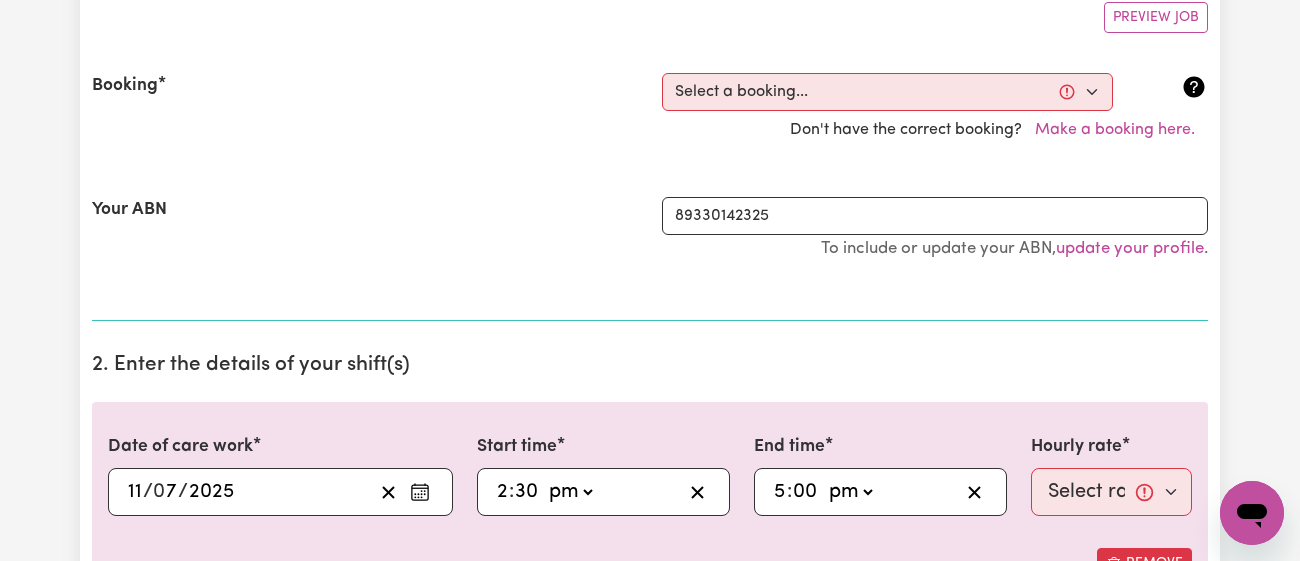 click on "-- am pm" 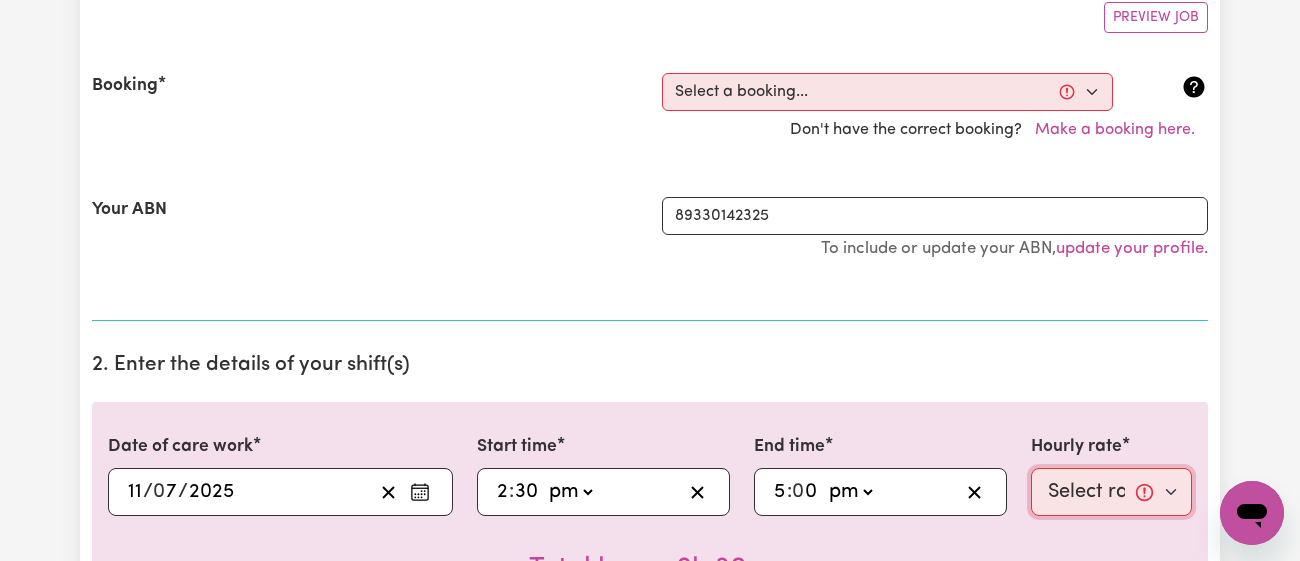 click on "Select rate... $43.00 (Weekday) $72.00 (Public Holiday)" at bounding box center [1111, 492] 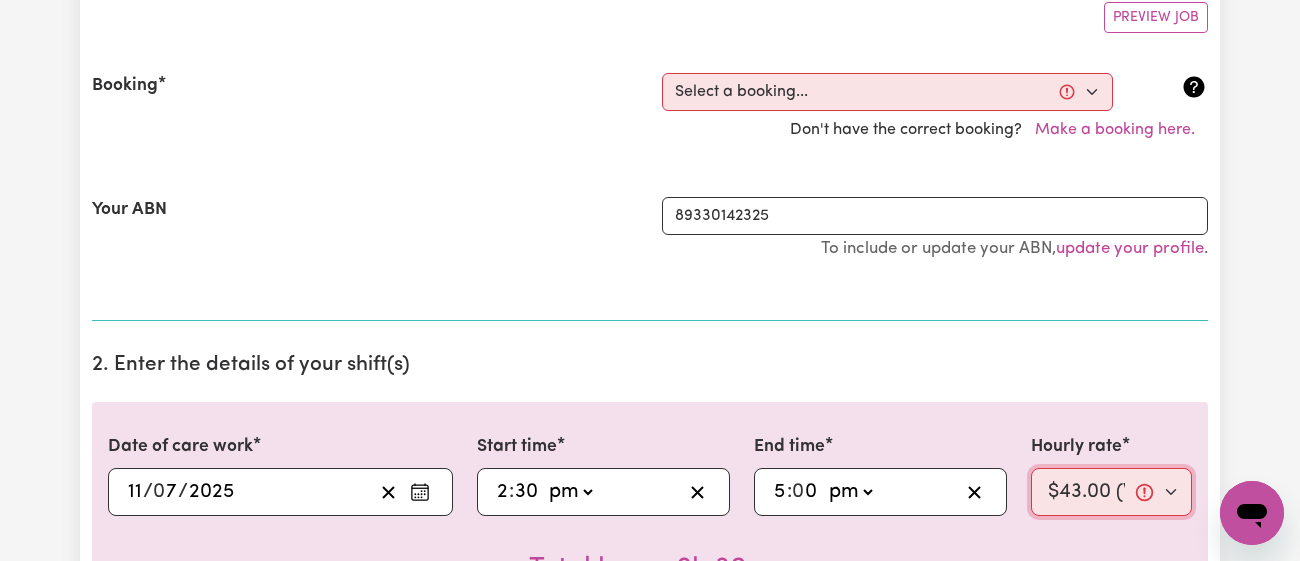 click on "Select rate... $43.00 (Weekday) $72.00 (Public Holiday)" at bounding box center [1111, 492] 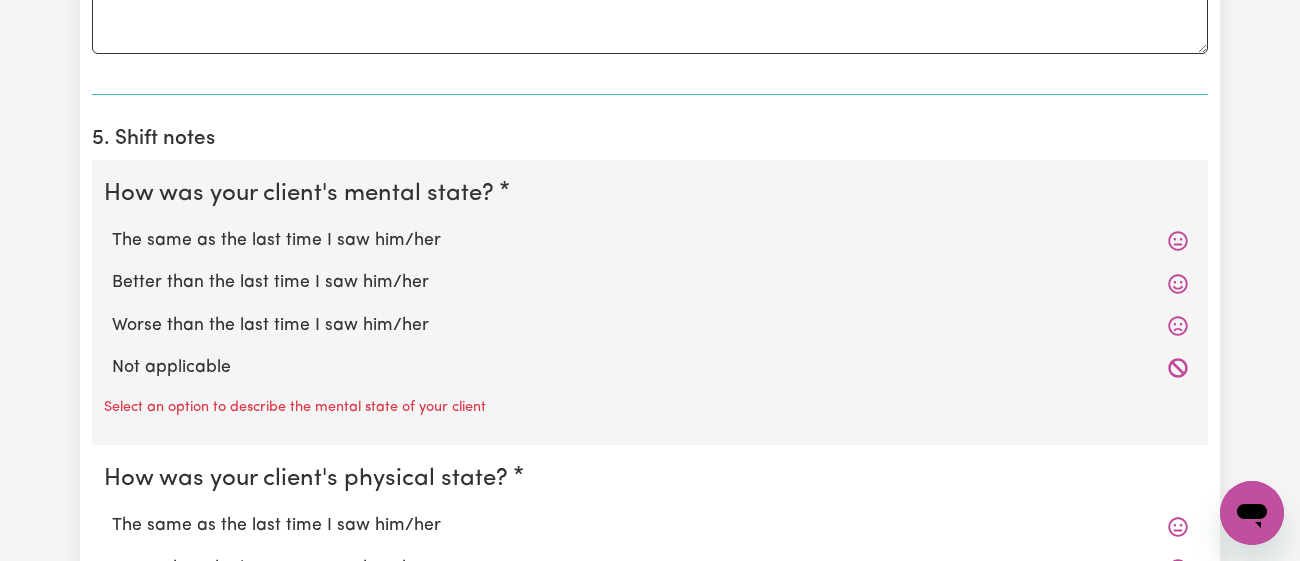 scroll, scrollTop: 1515, scrollLeft: 0, axis: vertical 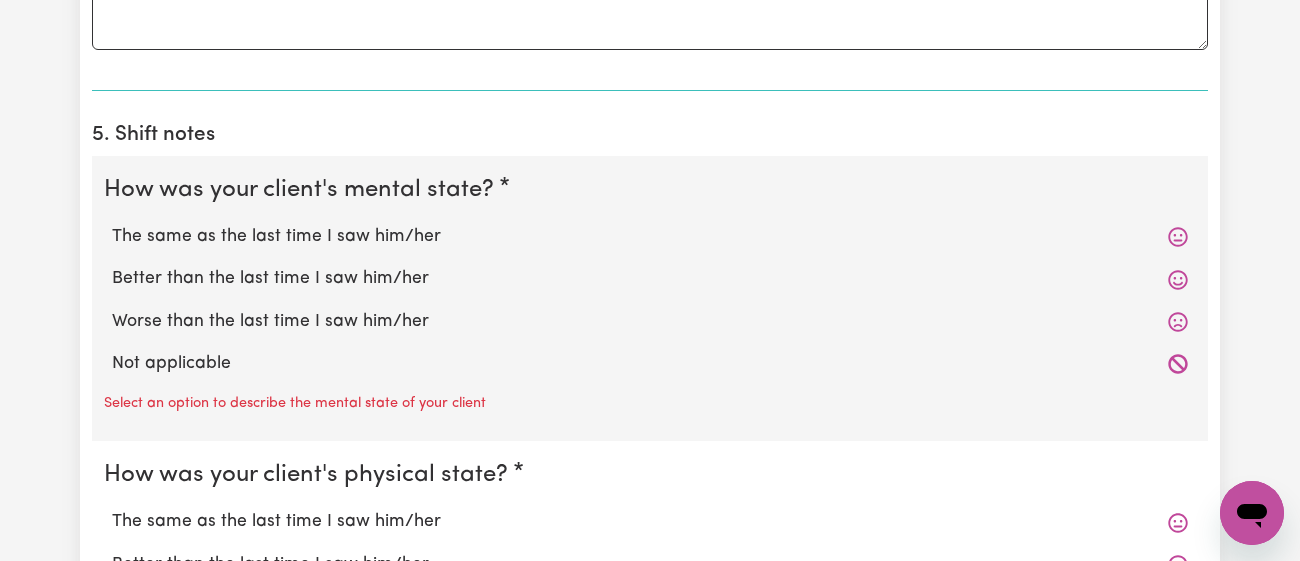 click on "Better than the last time I saw him/her" at bounding box center (650, 279) 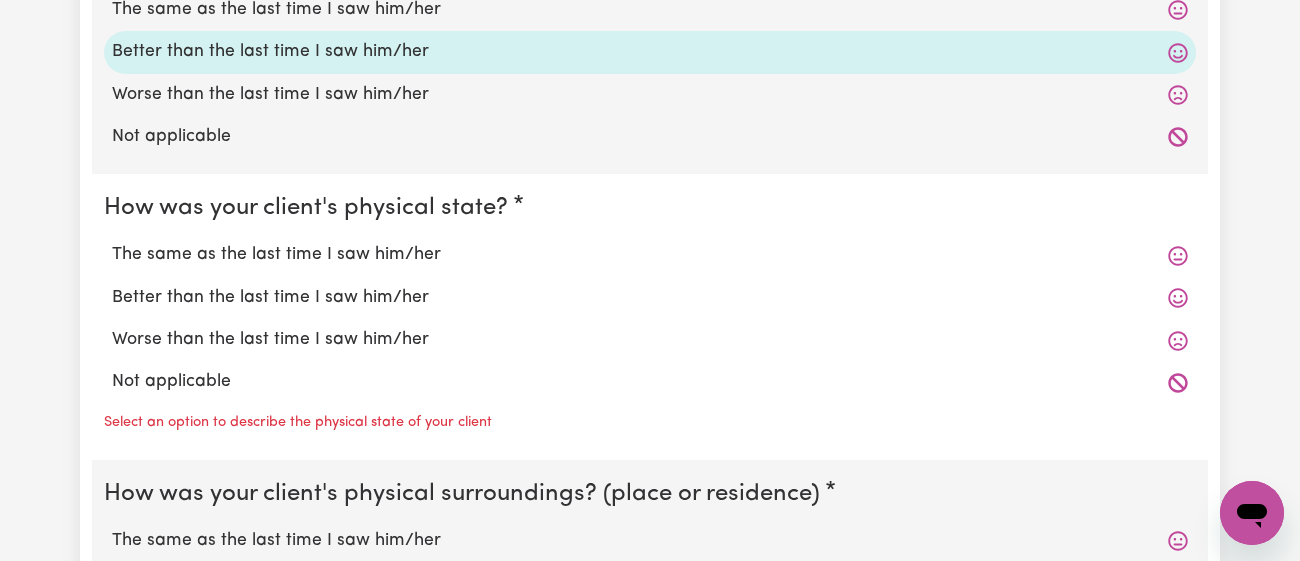 click on "Better than the last time I saw him/her" at bounding box center [650, 298] 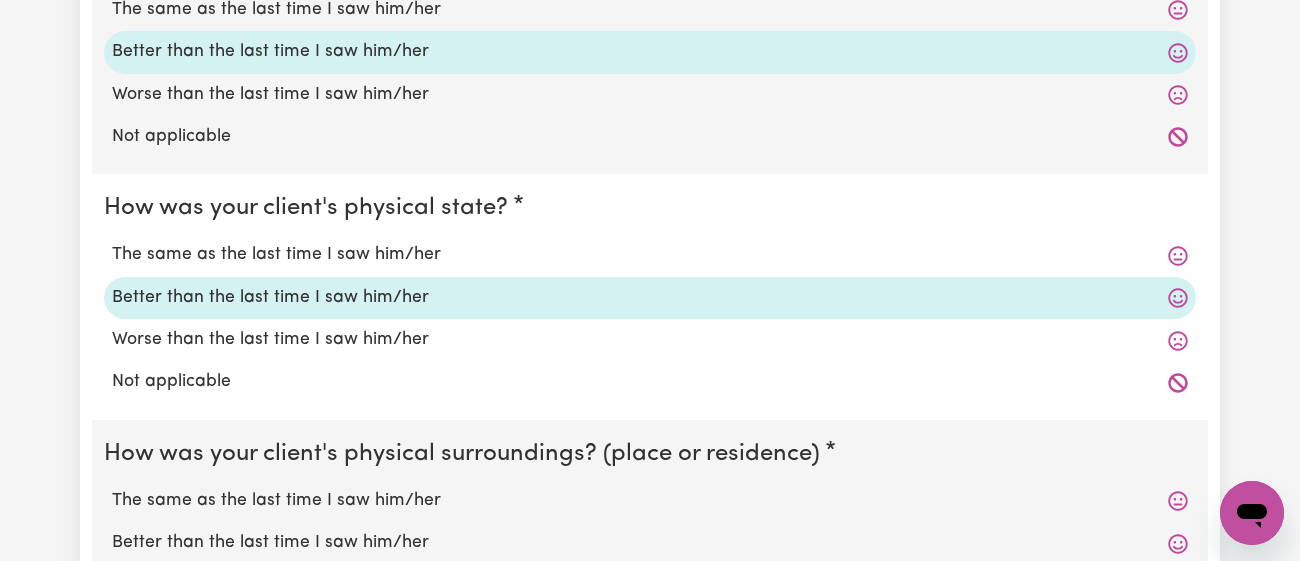 scroll, scrollTop: 1965, scrollLeft: 0, axis: vertical 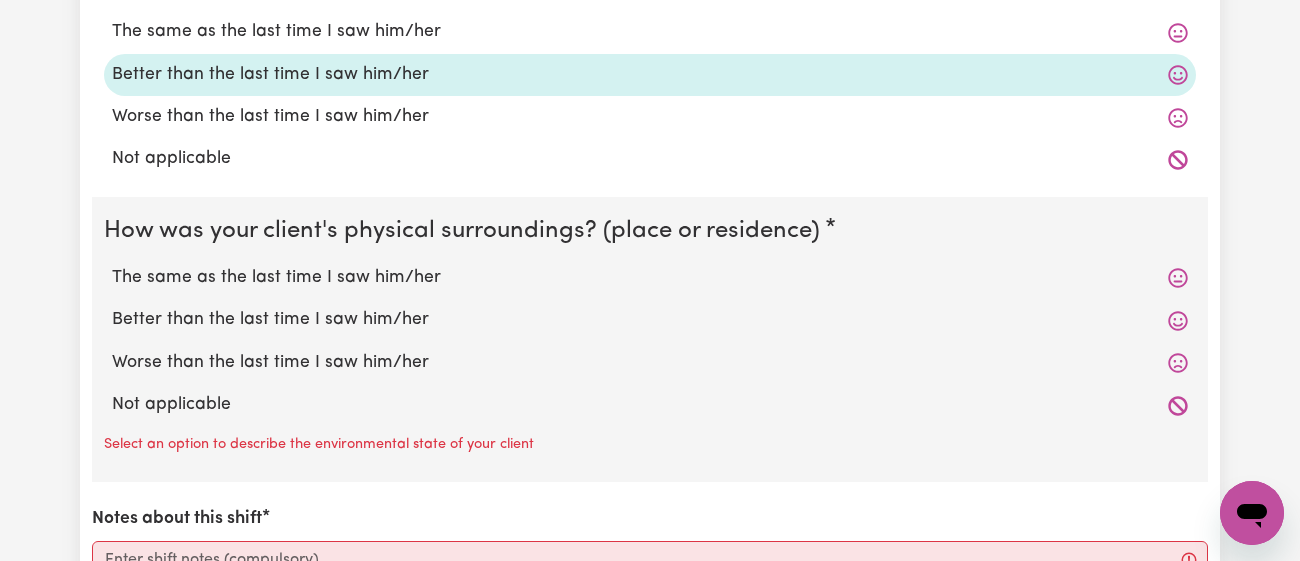 click on "The same as the last time I saw him/her" at bounding box center (650, 278) 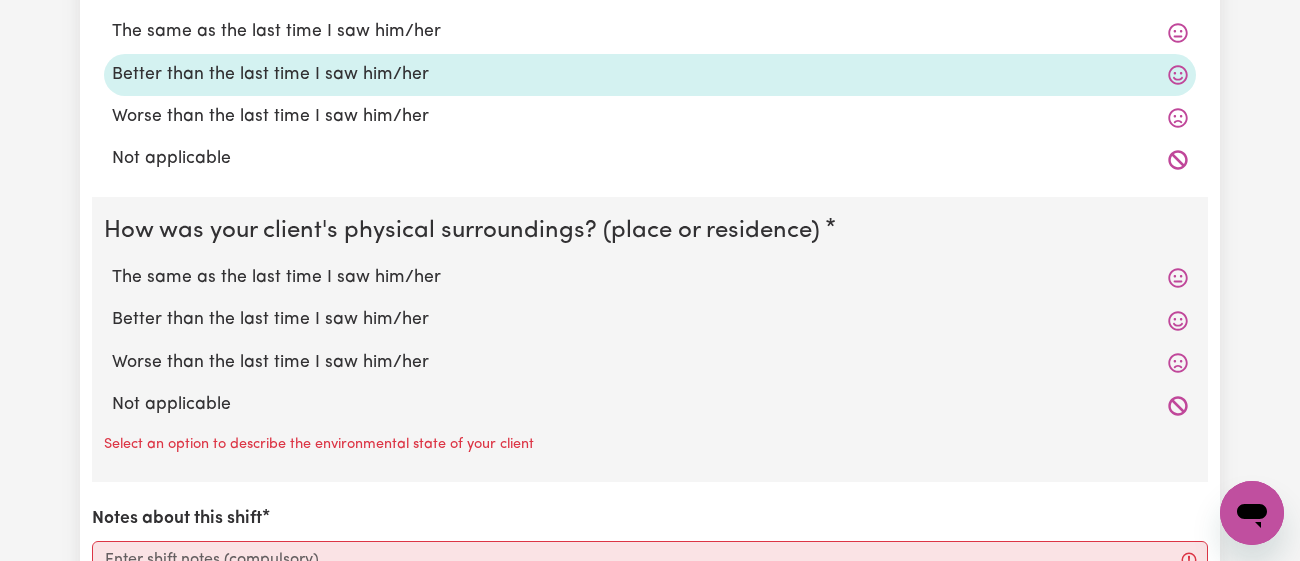 click on "The same as the last time I saw him/her" at bounding box center (111, 264) 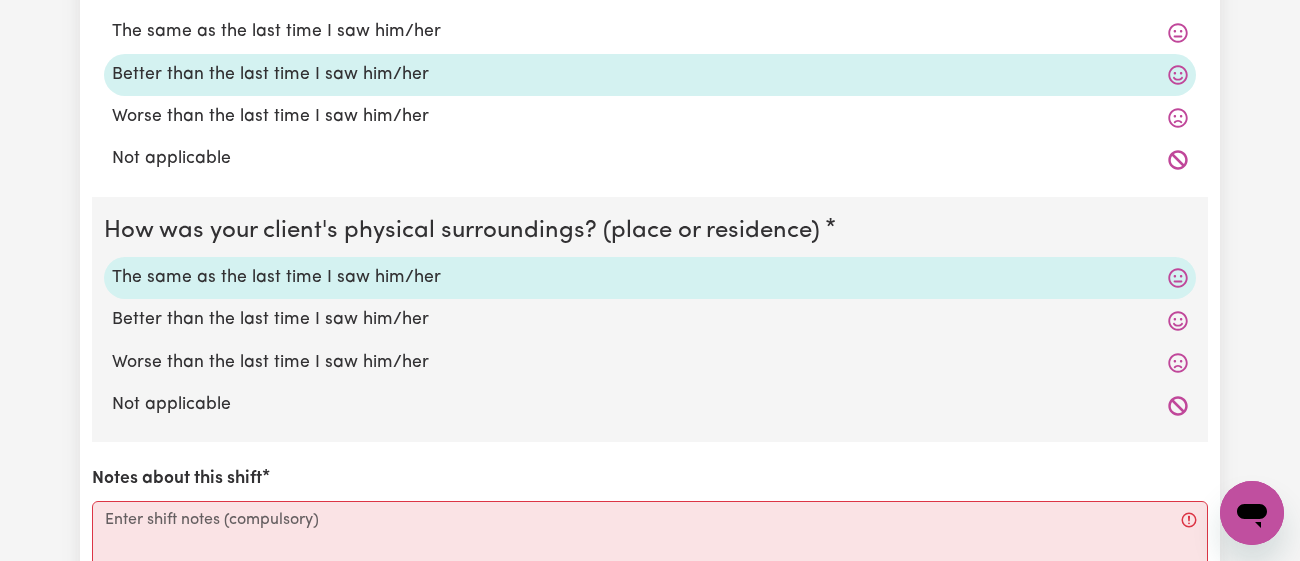 scroll, scrollTop: 2315, scrollLeft: 0, axis: vertical 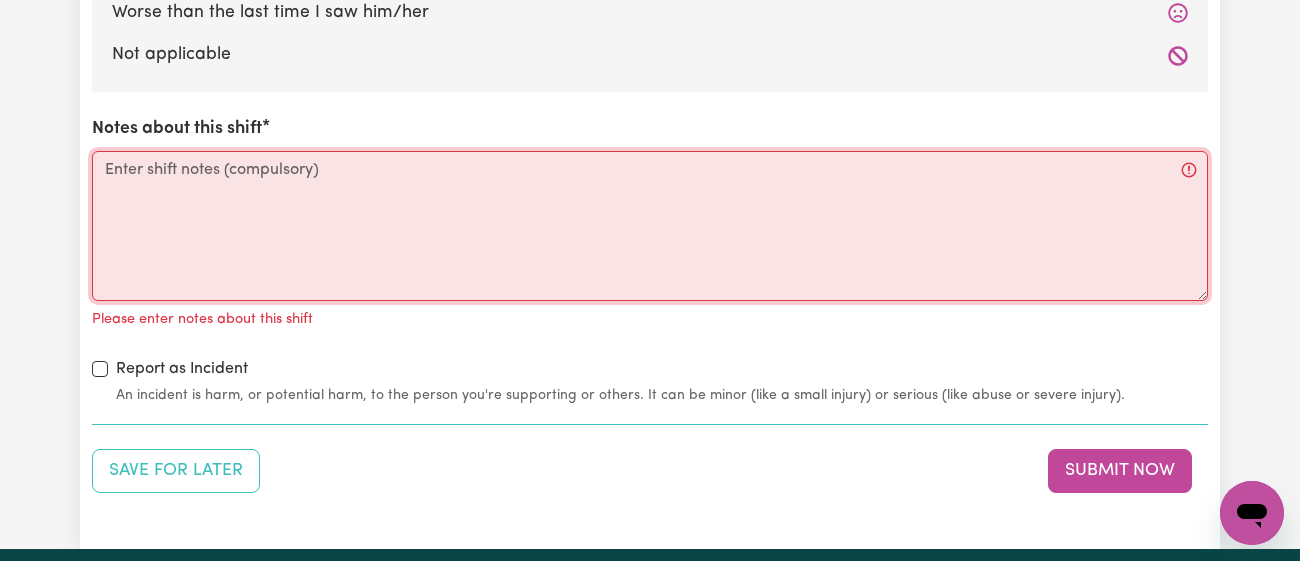 click on "Notes about this shift" at bounding box center [650, 226] 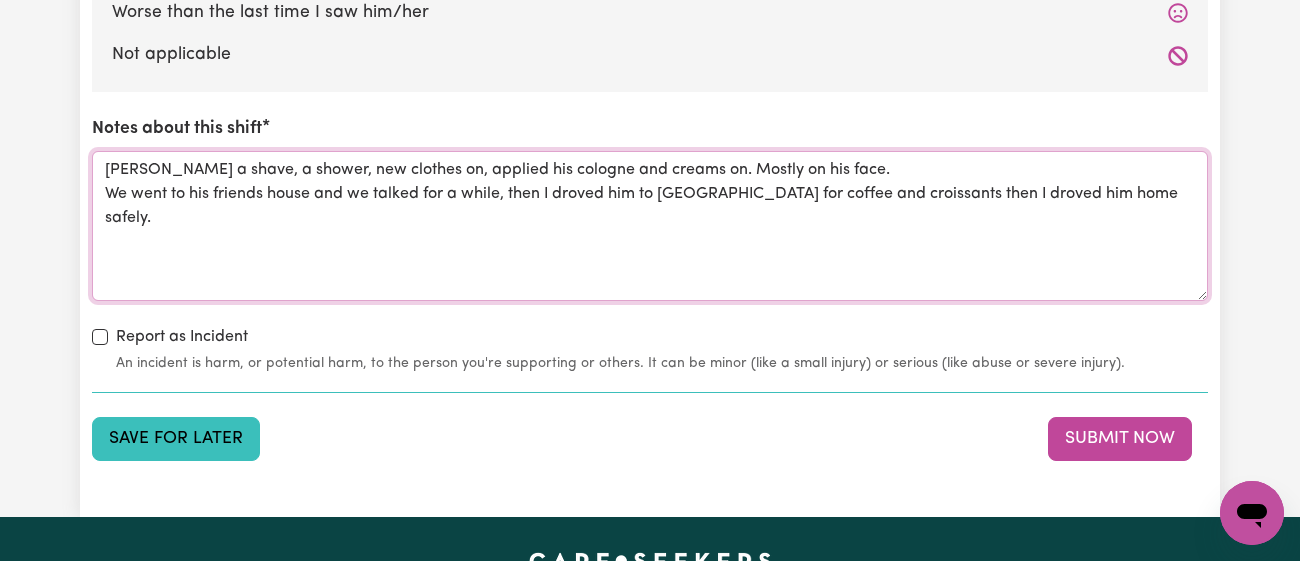 type on "[PERSON_NAME] a shave, a shower, new clothes on, applied his cologne and creams on. Mostly on his face.
We went to his friends house and we talked for a while, then I droved him to [GEOGRAPHIC_DATA] for coffee and croissants then I droved him home safely." 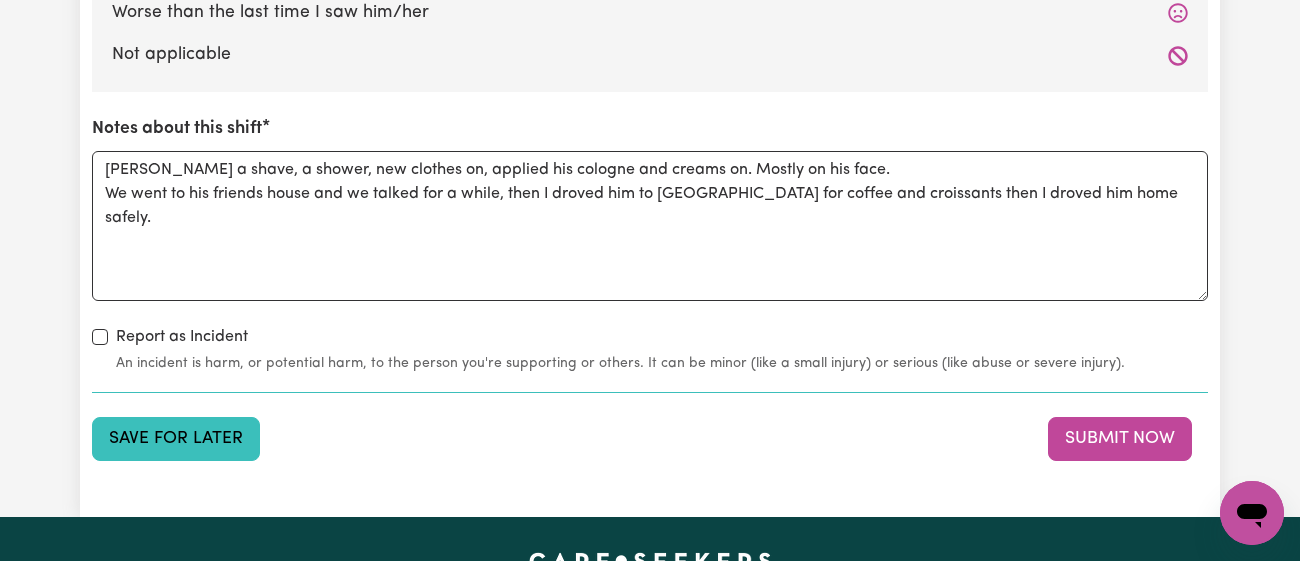 click on "Save for Later" at bounding box center (176, 439) 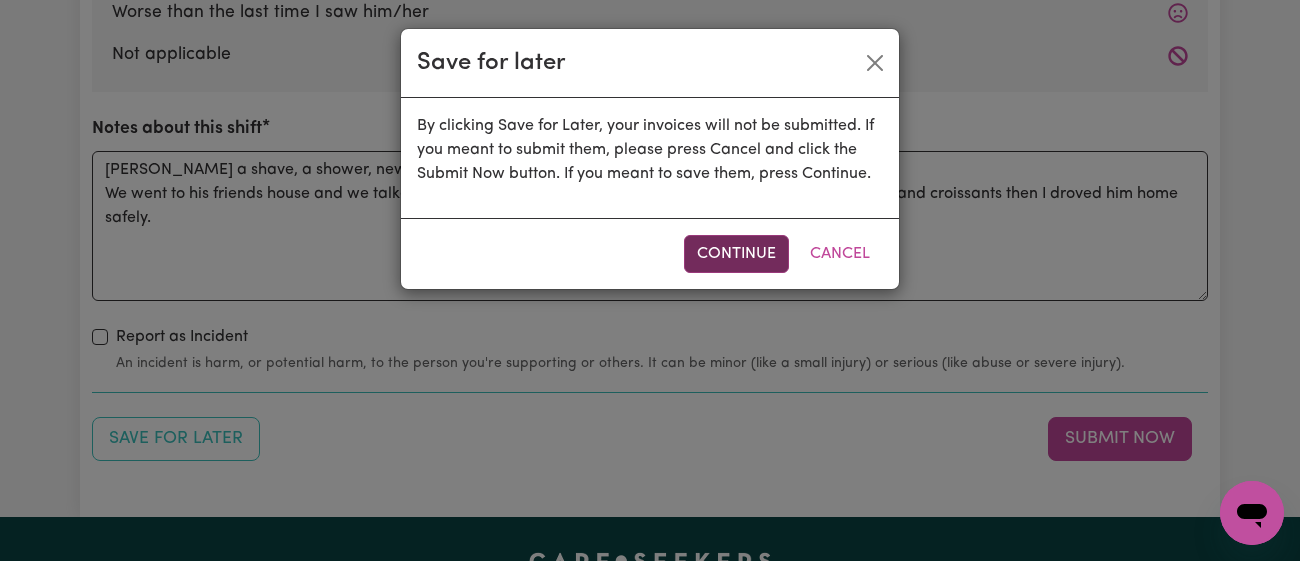 click on "Continue" at bounding box center (736, 254) 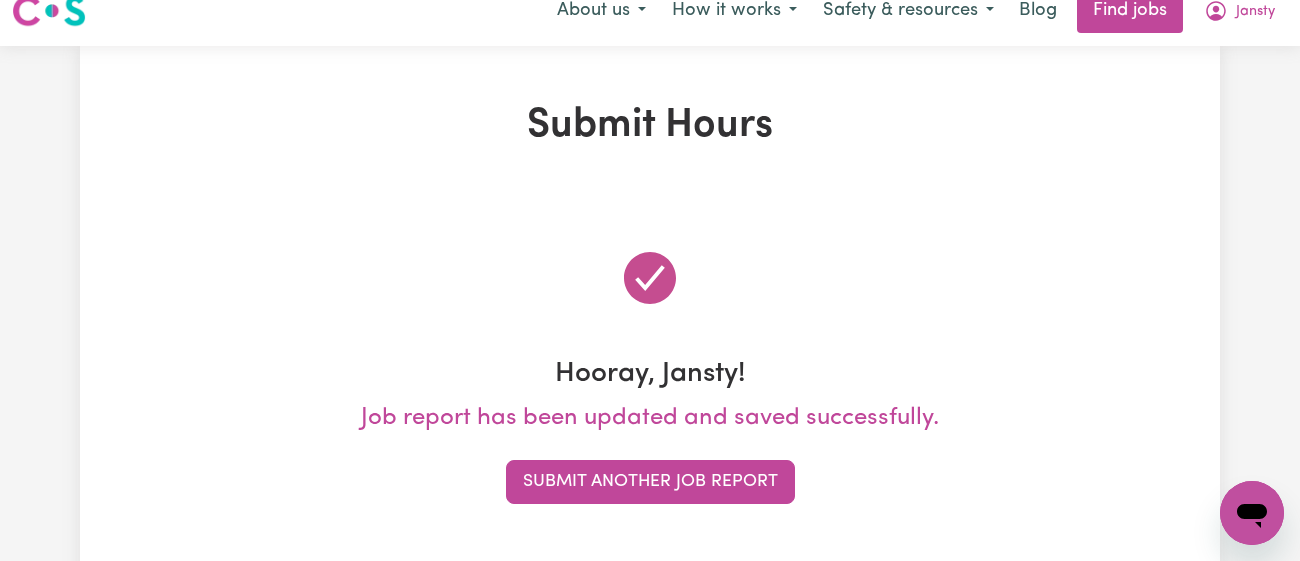 scroll, scrollTop: 0, scrollLeft: 0, axis: both 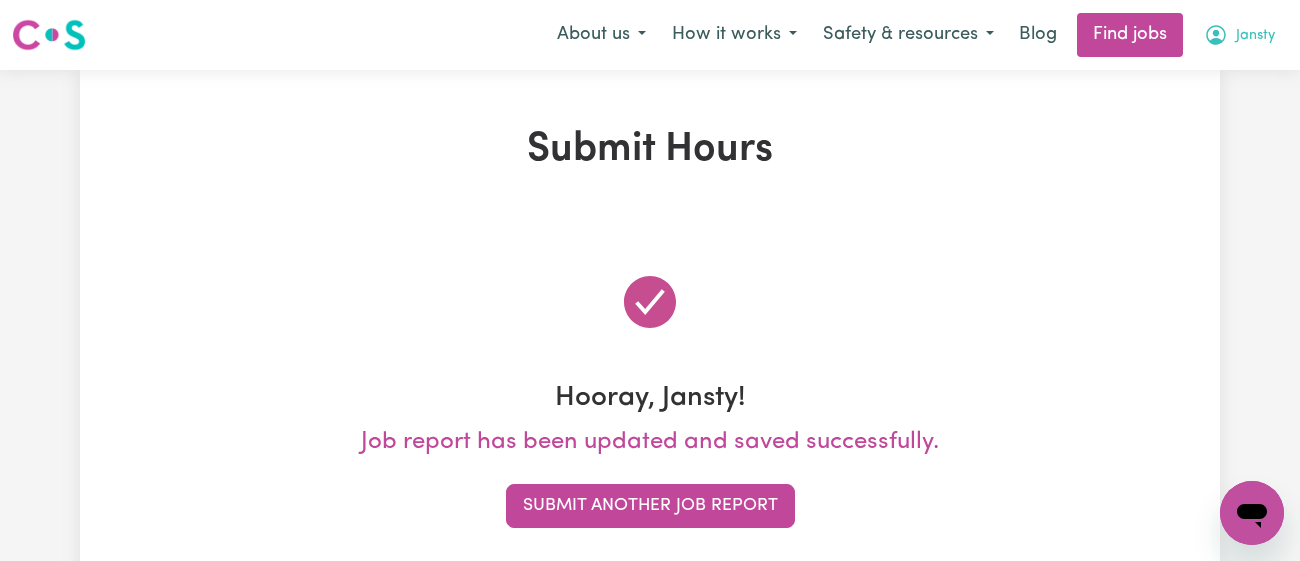 click 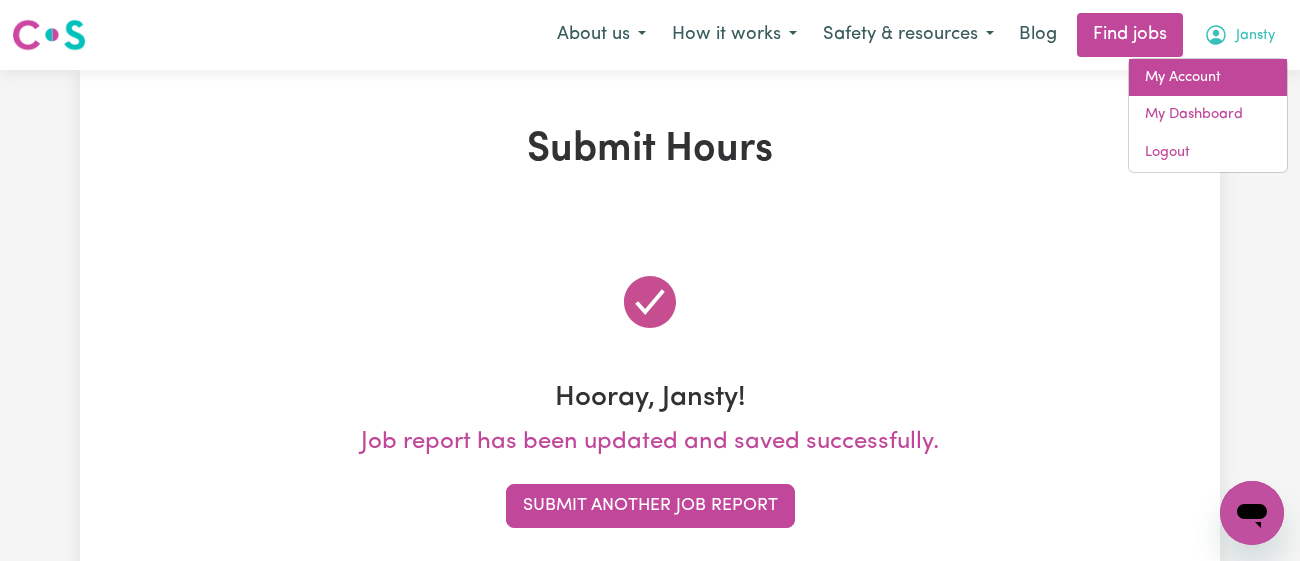 click on "My Account" at bounding box center (1208, 78) 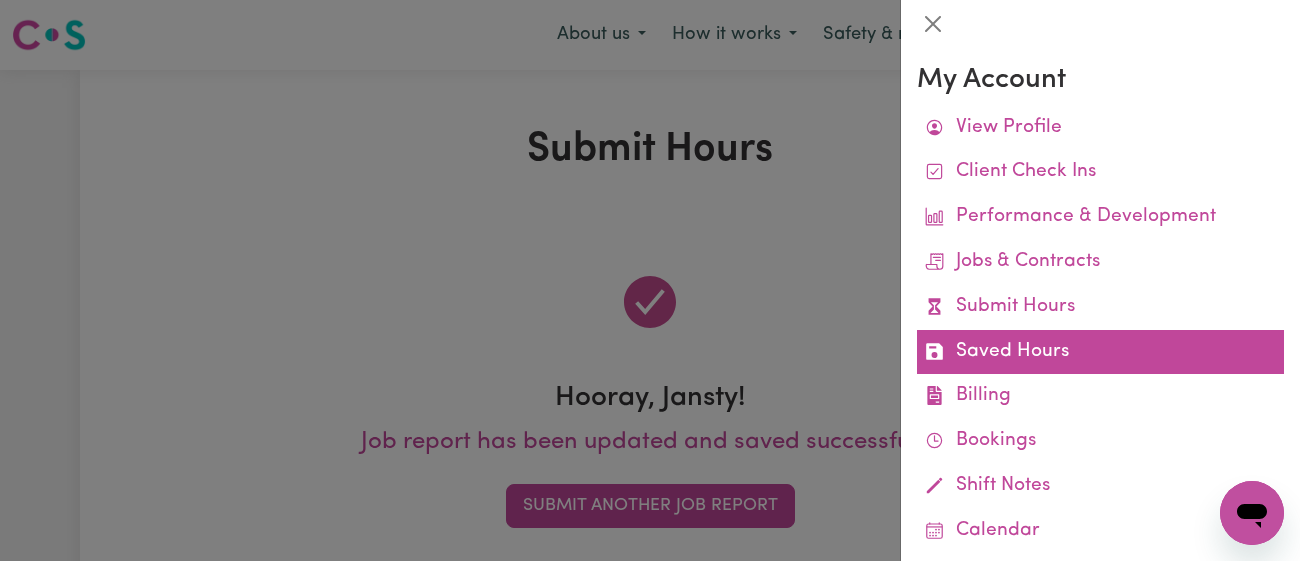 click on "Saved Hours" at bounding box center [1100, 352] 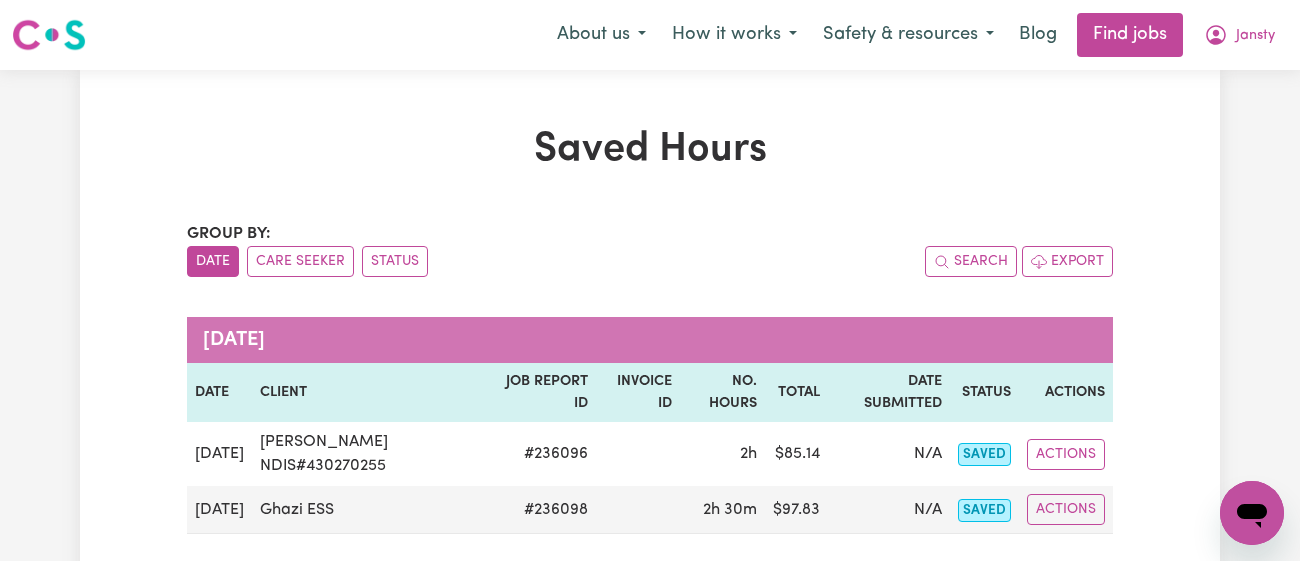 click on "Saved Hours Group by: Date Care Seeker Status Search Export [DATE] Date Client Job Report ID Invoice ID No. Hours Total Date Submitted Status Actions [DATE] [PERSON_NAME] NDIS#430270255 # 236096 2h  $ 85.14 N/A saved Actions [DATE] Ghazi ESS # 236098 2h 30m $ 97.83 N/A saved Actions" at bounding box center [650, 362] 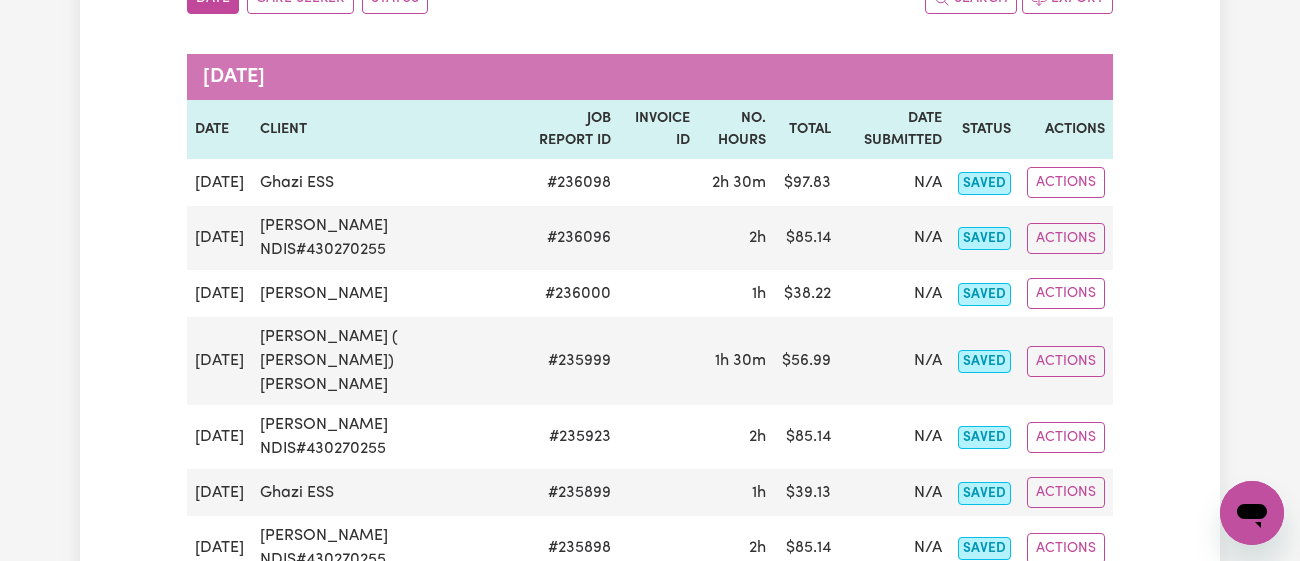 scroll, scrollTop: 0, scrollLeft: 0, axis: both 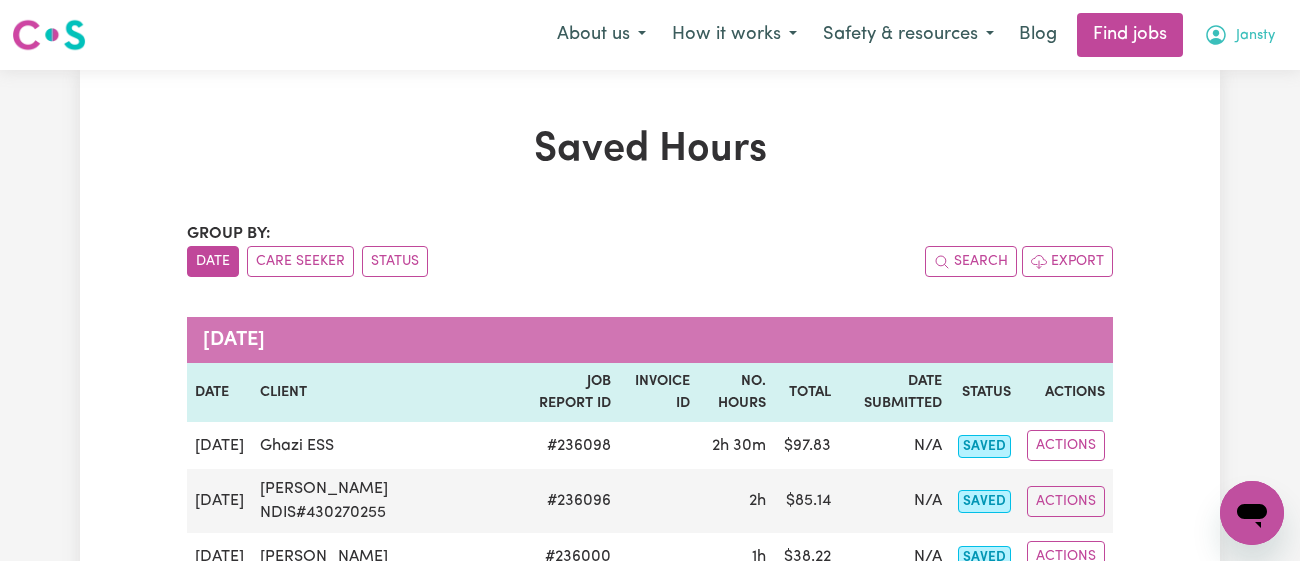 click on "Jansty" at bounding box center (1255, 36) 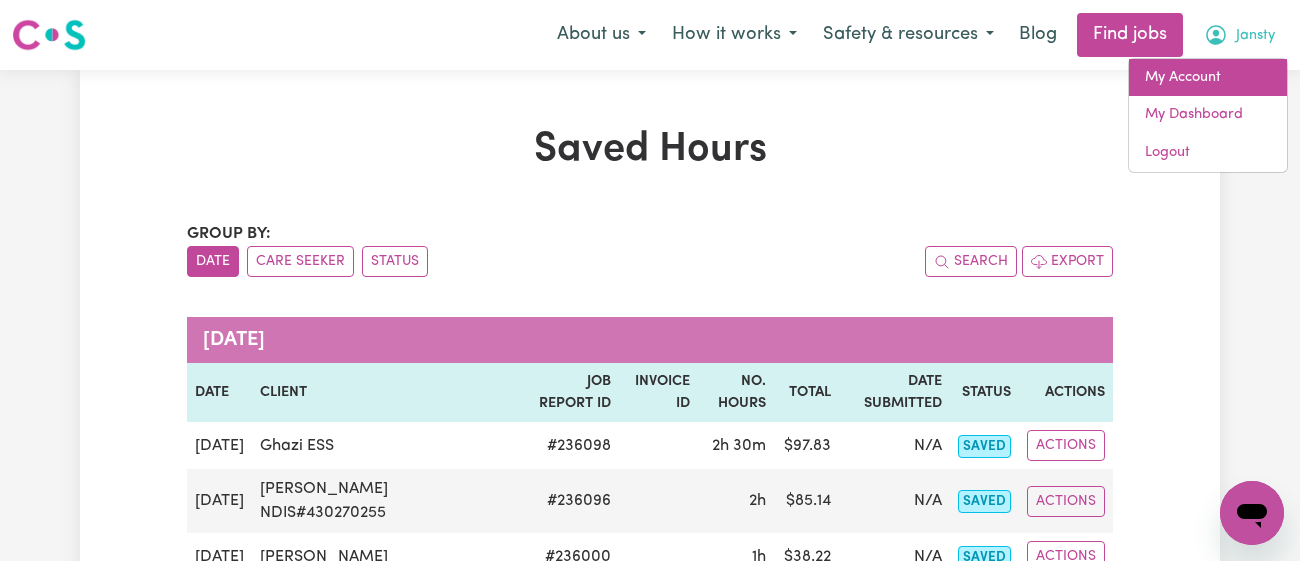 click on "My Account" at bounding box center [1208, 78] 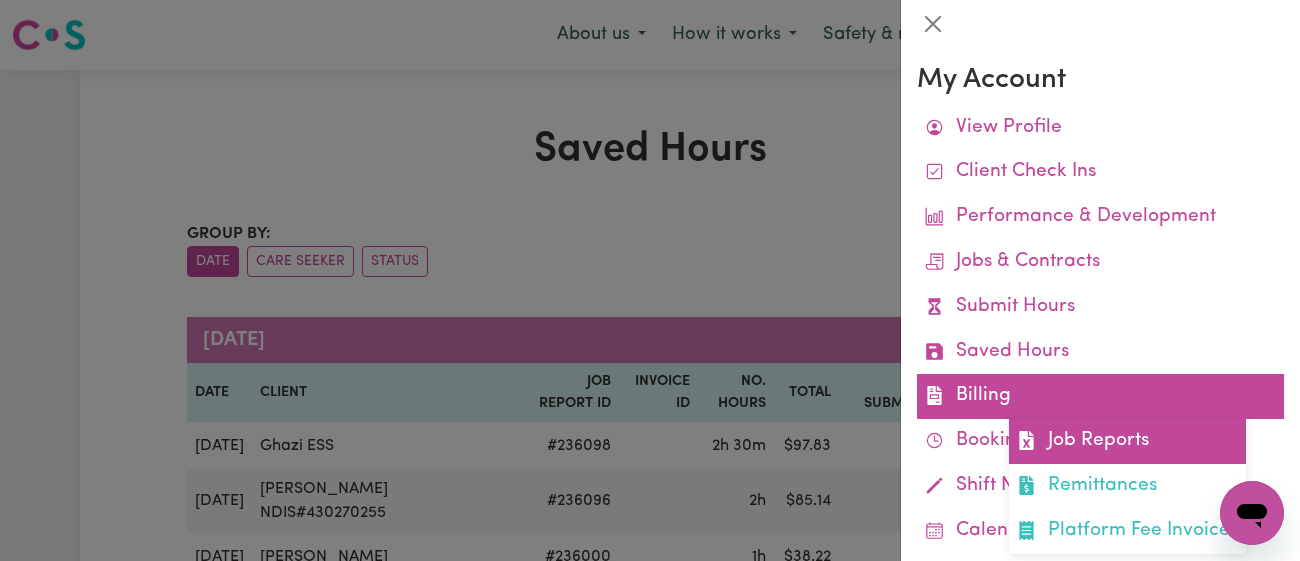 click on "Job Reports" at bounding box center (1127, 441) 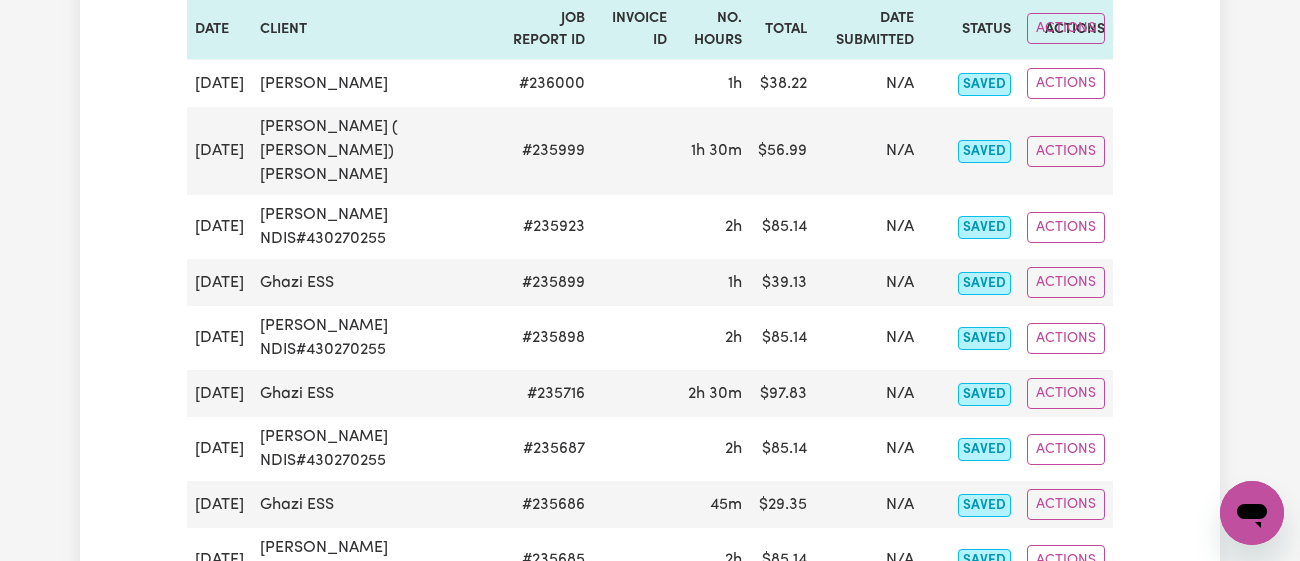 scroll, scrollTop: 0, scrollLeft: 0, axis: both 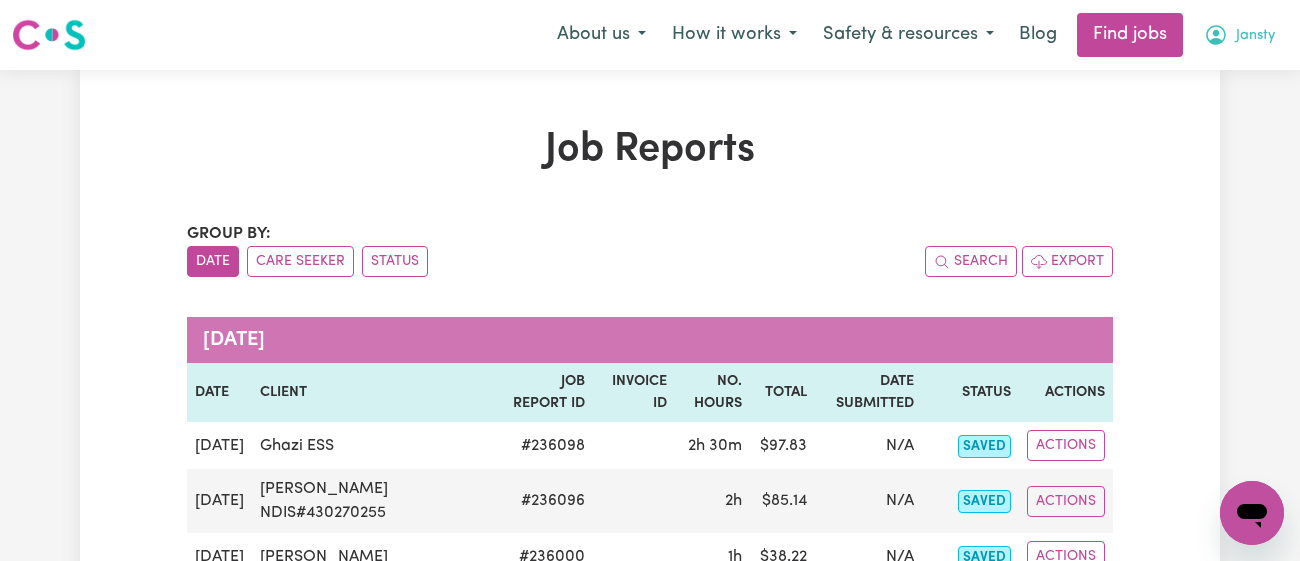 click on "Jansty" at bounding box center [1239, 35] 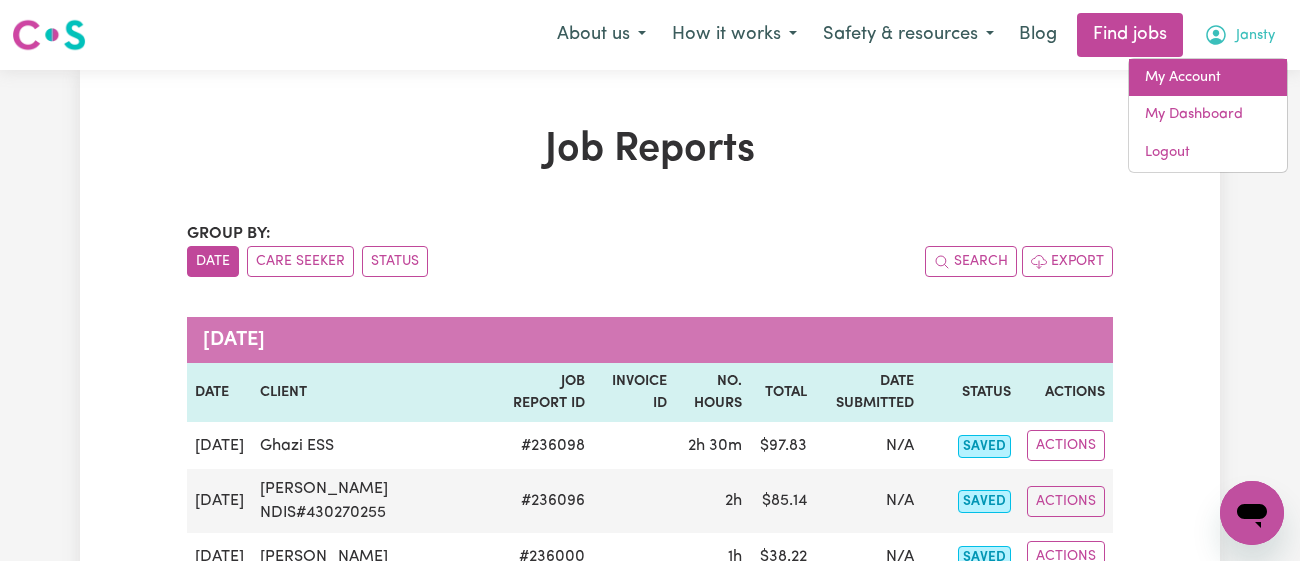 click on "My Account" at bounding box center (1208, 78) 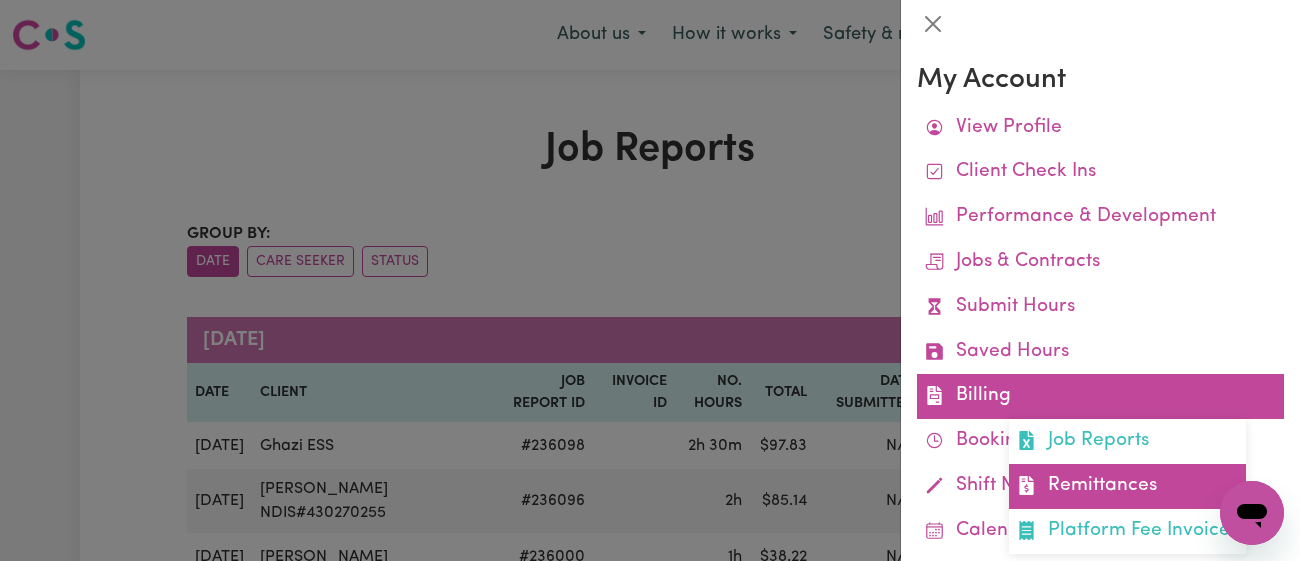 click on "Remittances" at bounding box center (1127, 486) 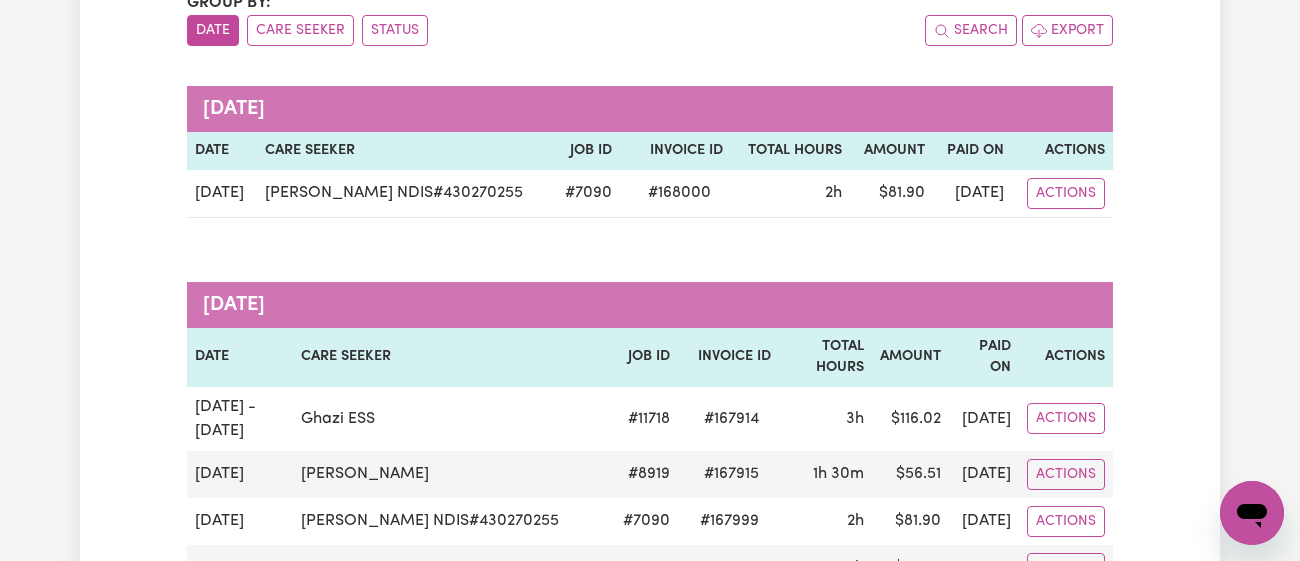scroll, scrollTop: 0, scrollLeft: 0, axis: both 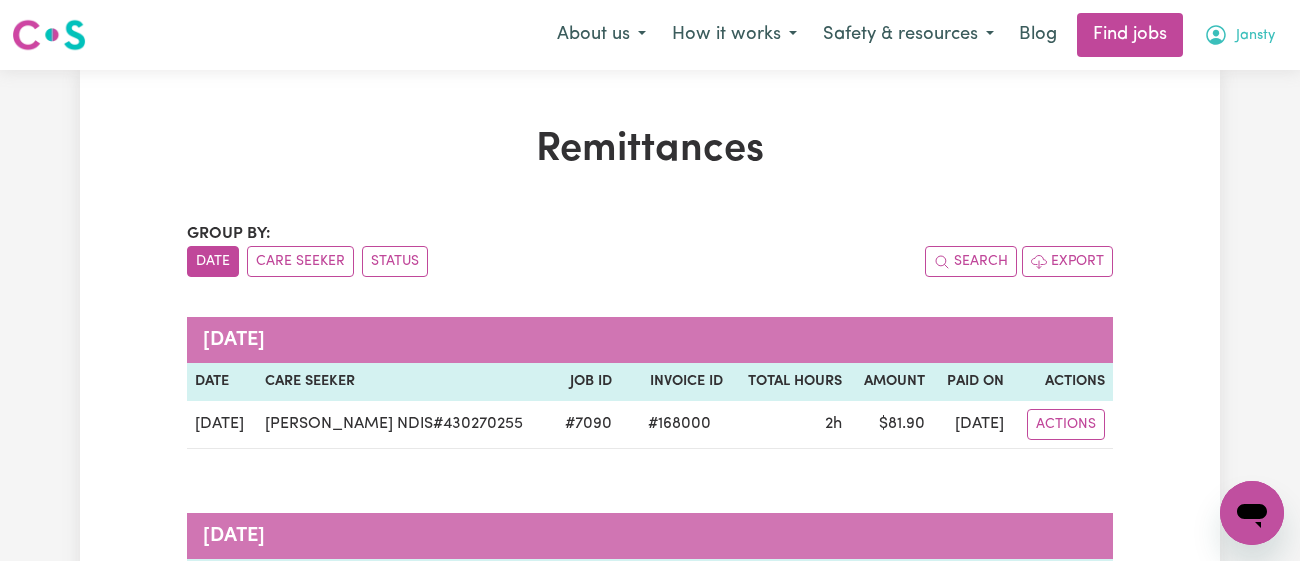click on "Jansty" at bounding box center [1255, 36] 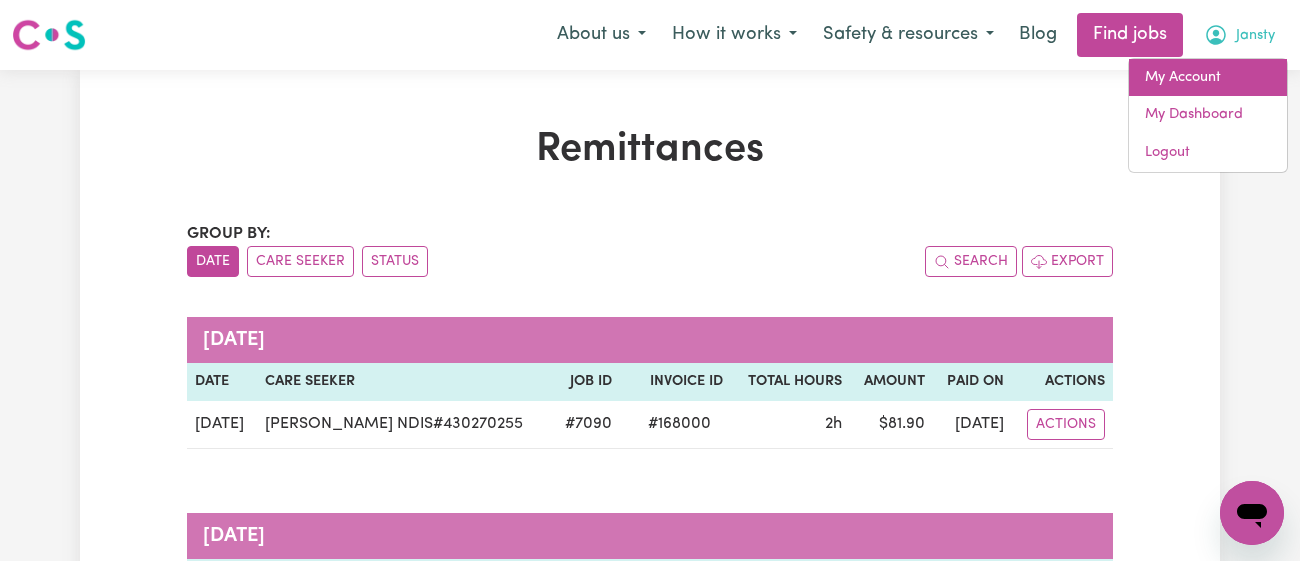 click on "My Account" at bounding box center (1208, 78) 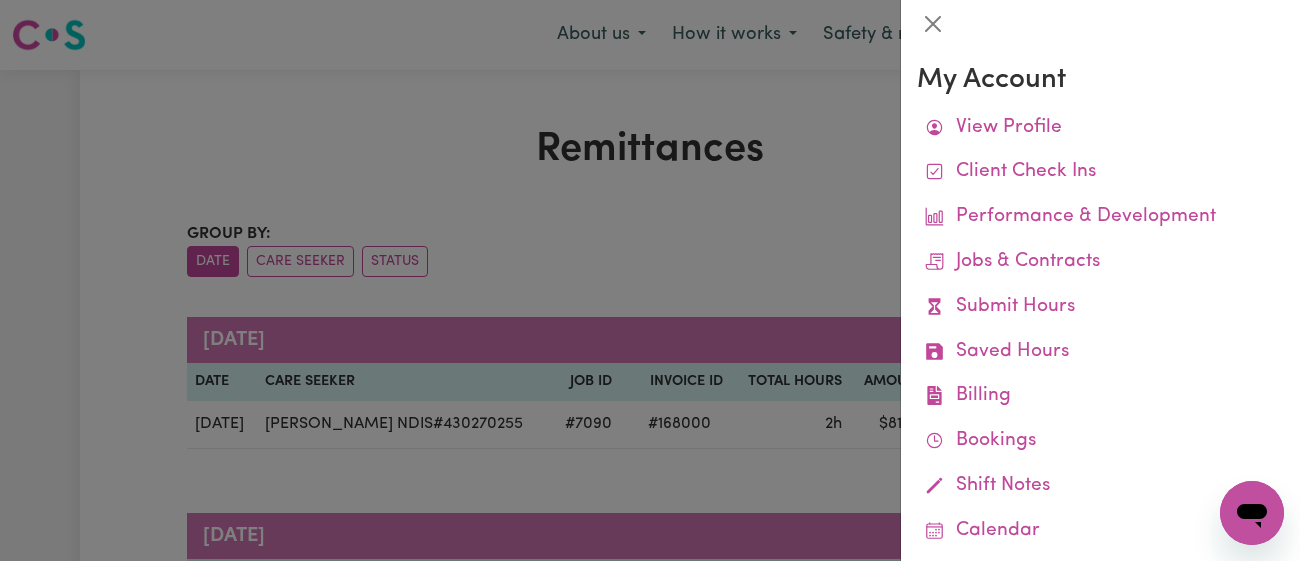 click at bounding box center (650, 280) 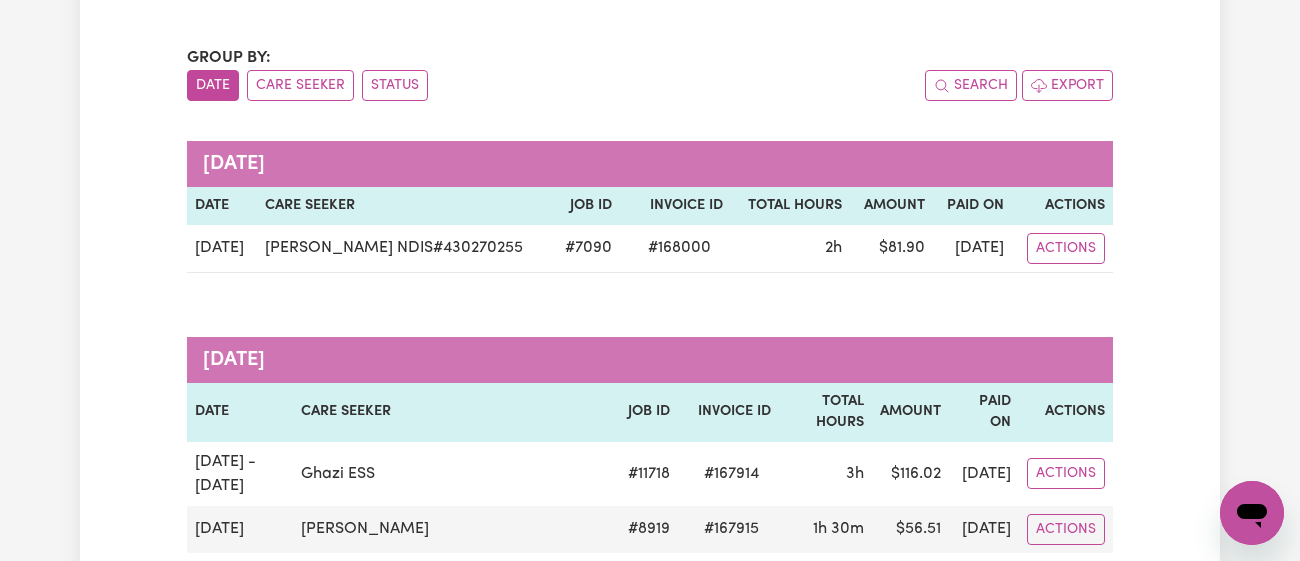scroll, scrollTop: 175, scrollLeft: 0, axis: vertical 